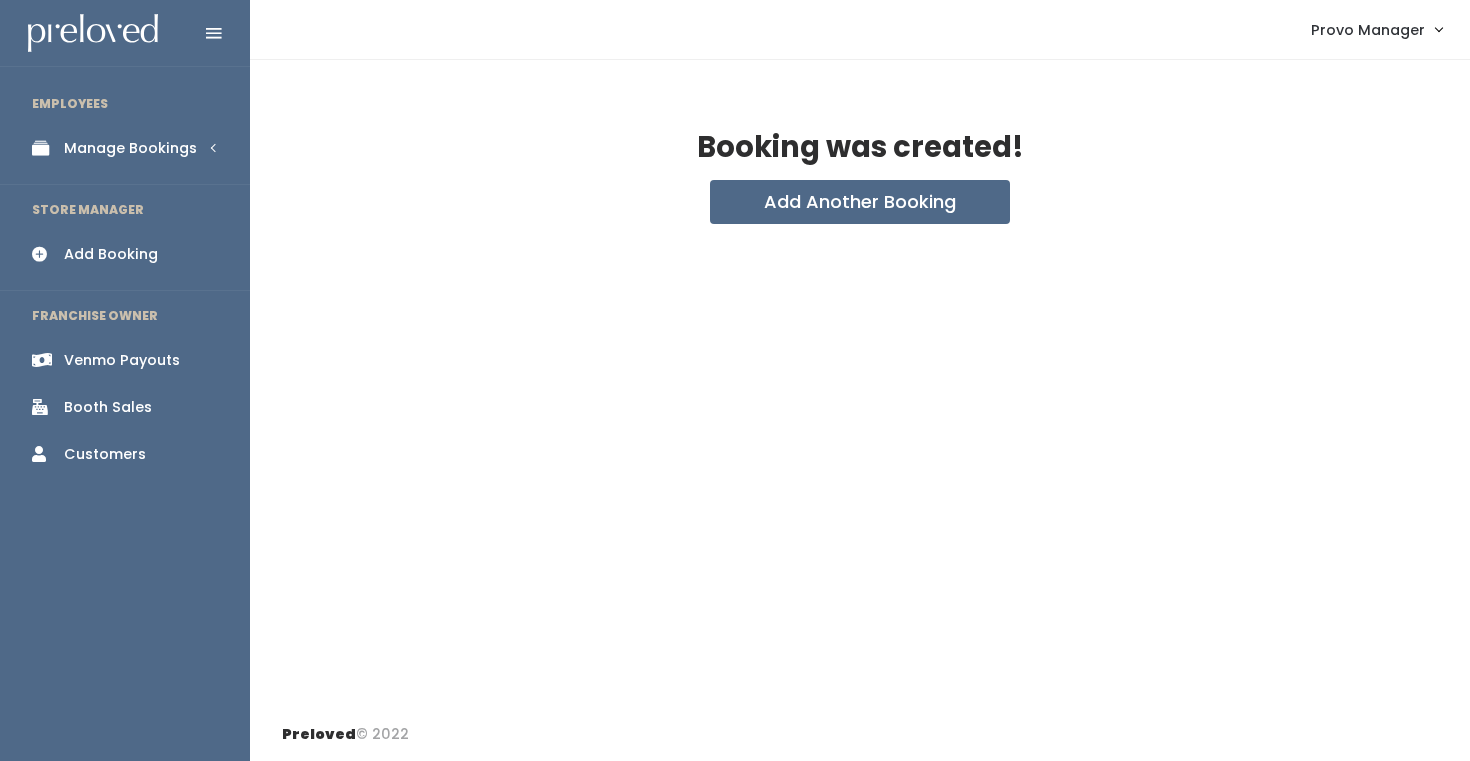 scroll, scrollTop: 0, scrollLeft: 0, axis: both 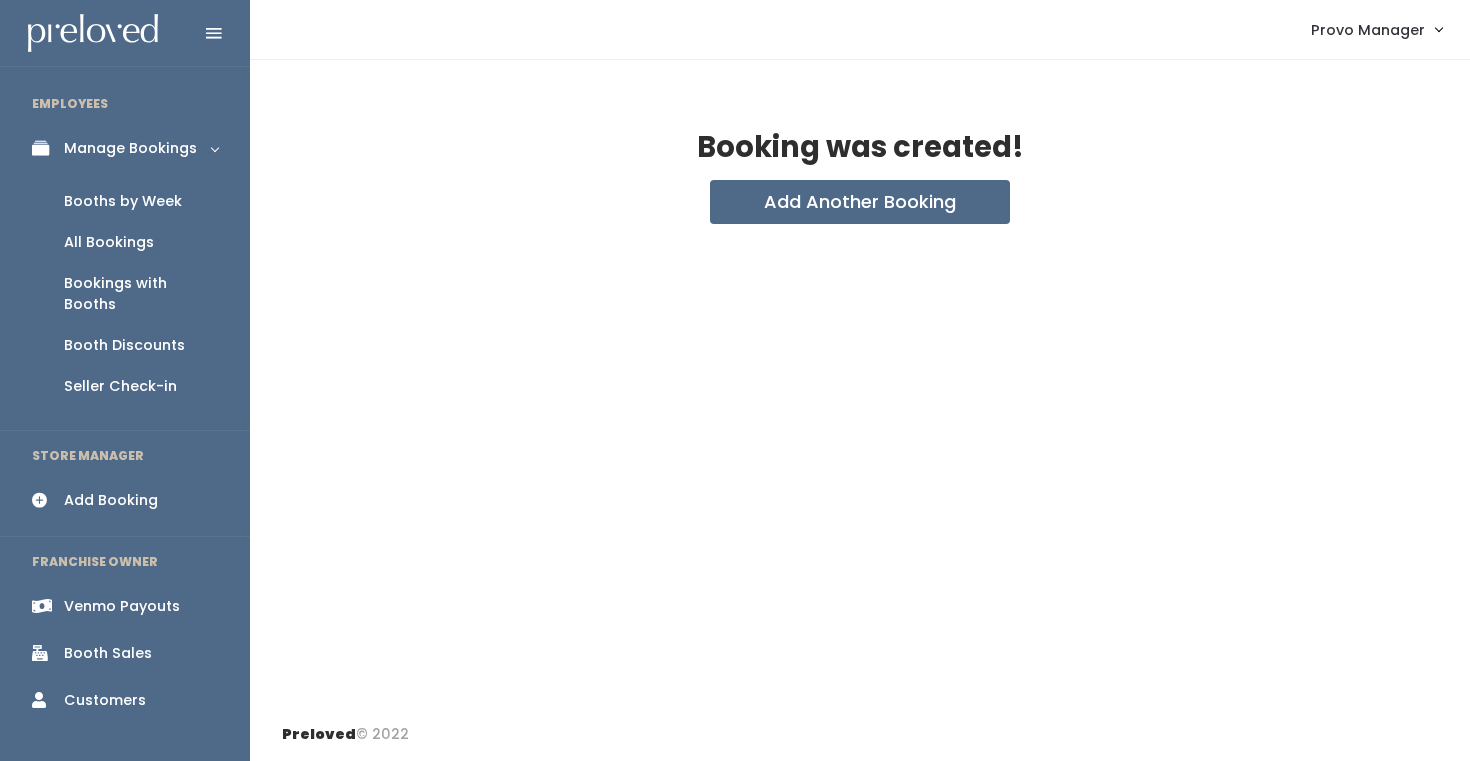 click on "Booths by Week" at bounding box center (123, 201) 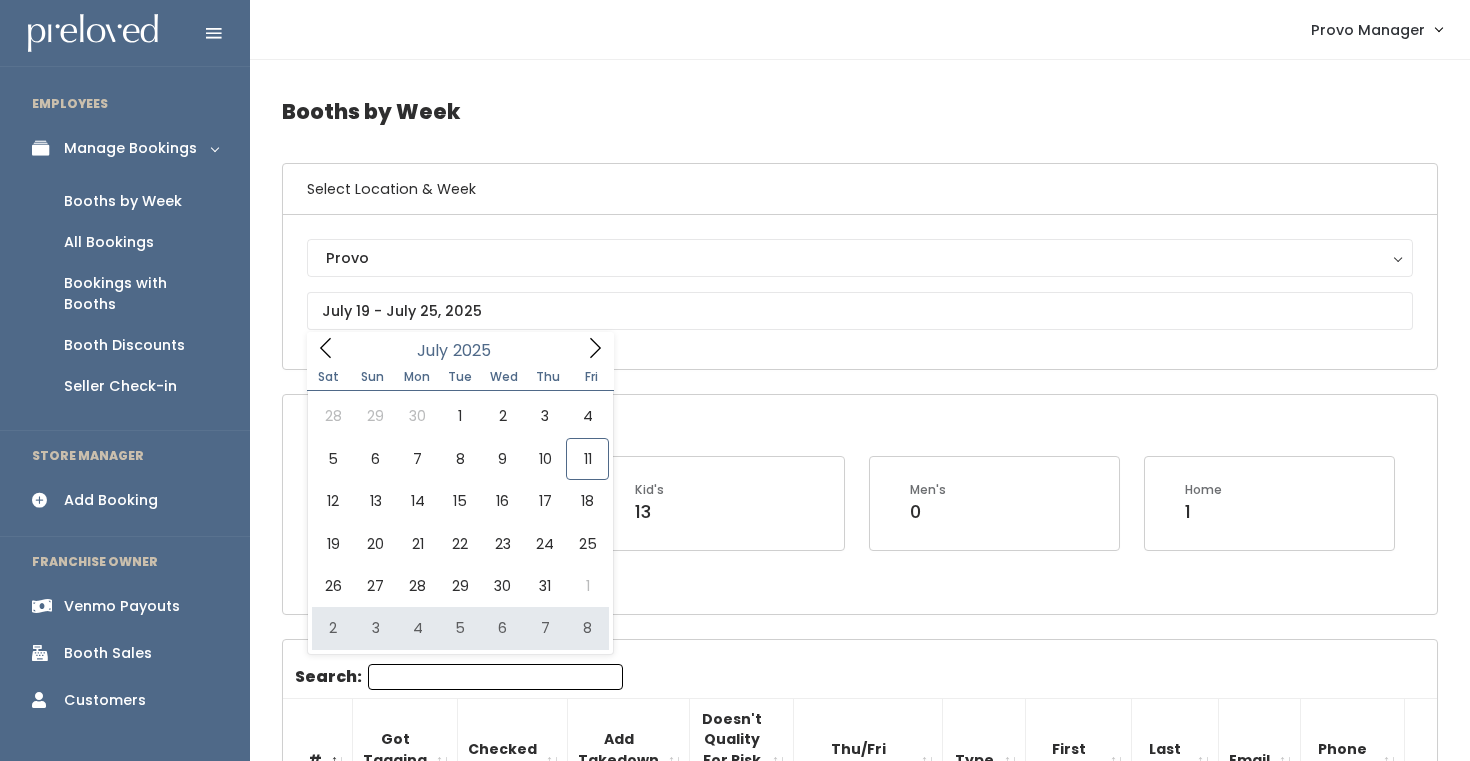 scroll, scrollTop: 0, scrollLeft: 0, axis: both 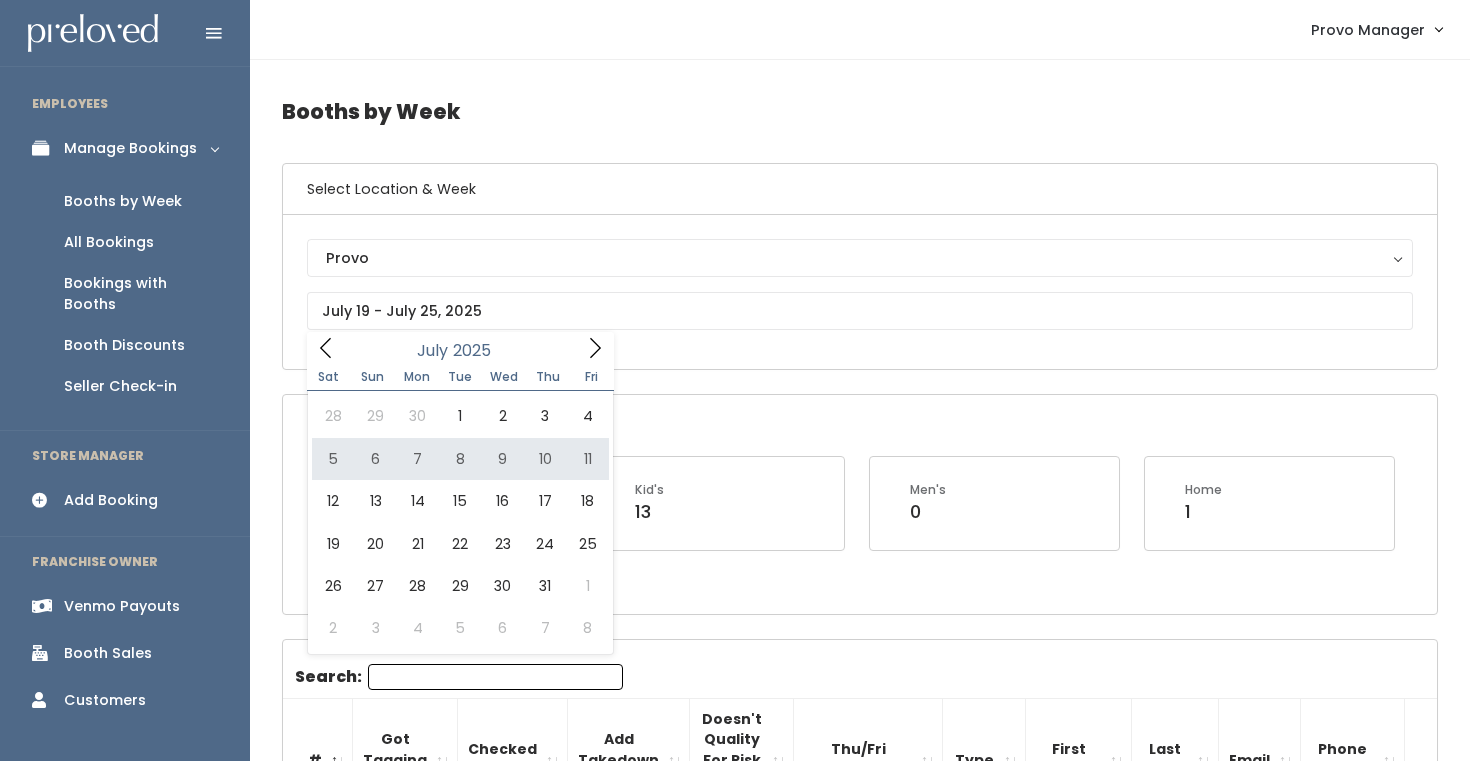 type on "[DATE] to [DATE]" 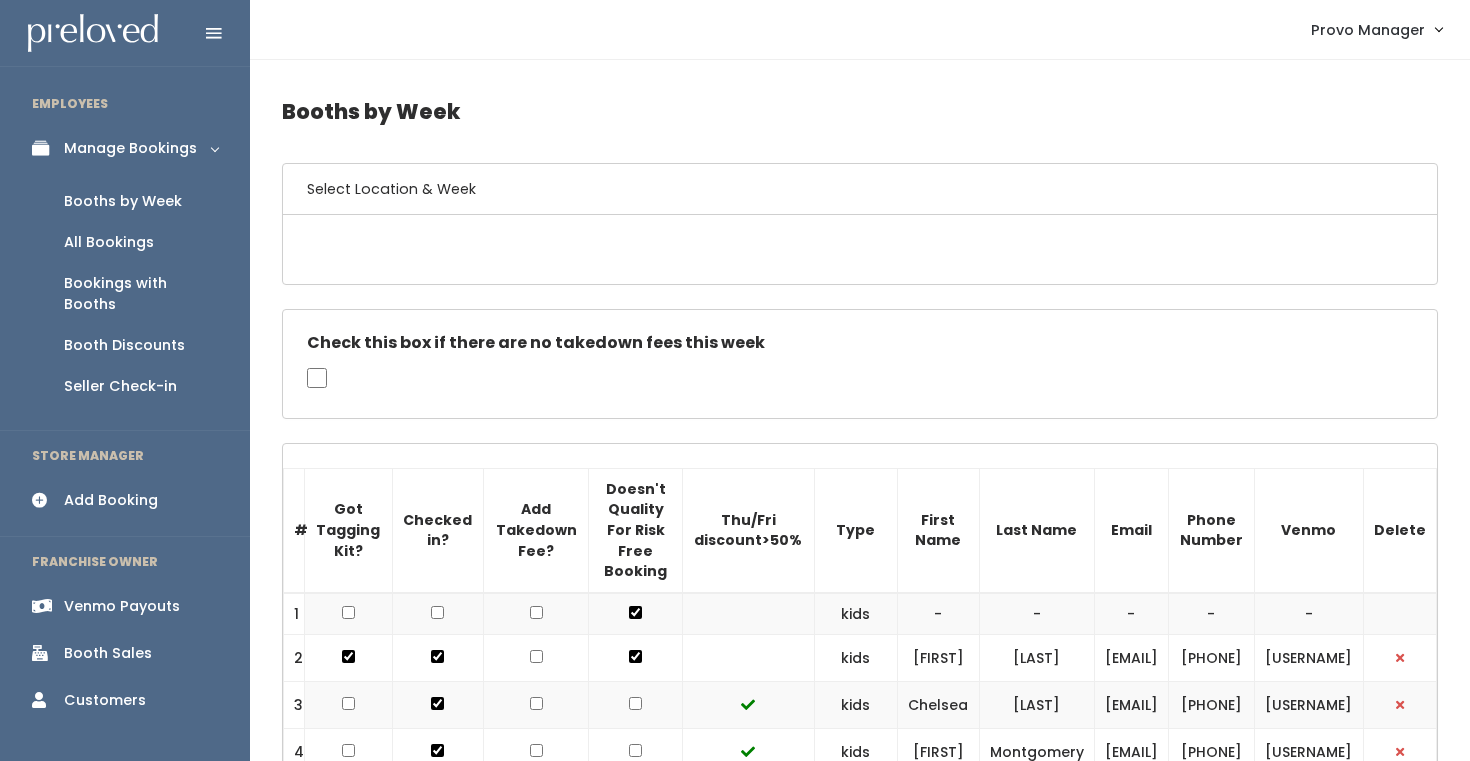 scroll, scrollTop: 0, scrollLeft: 0, axis: both 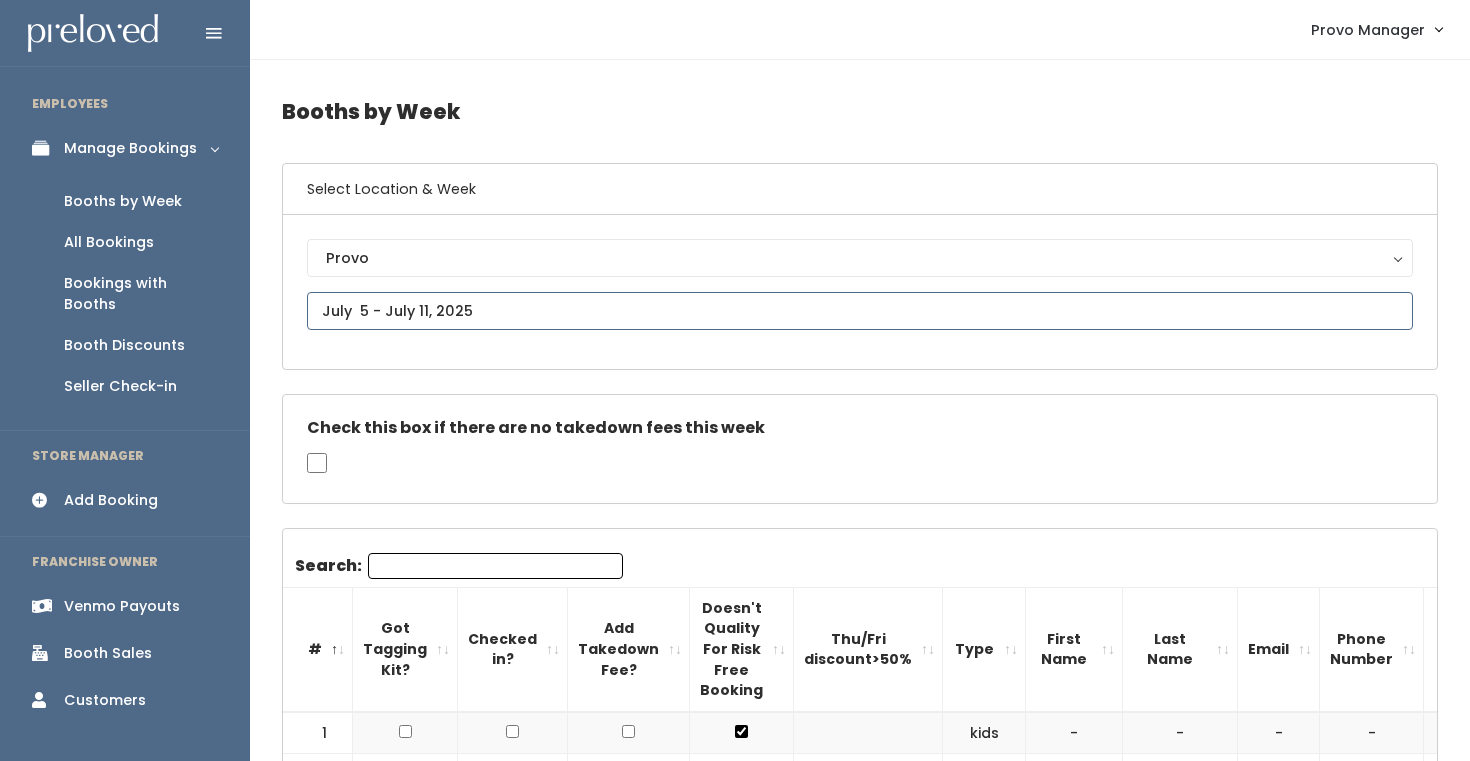 click at bounding box center [860, 311] 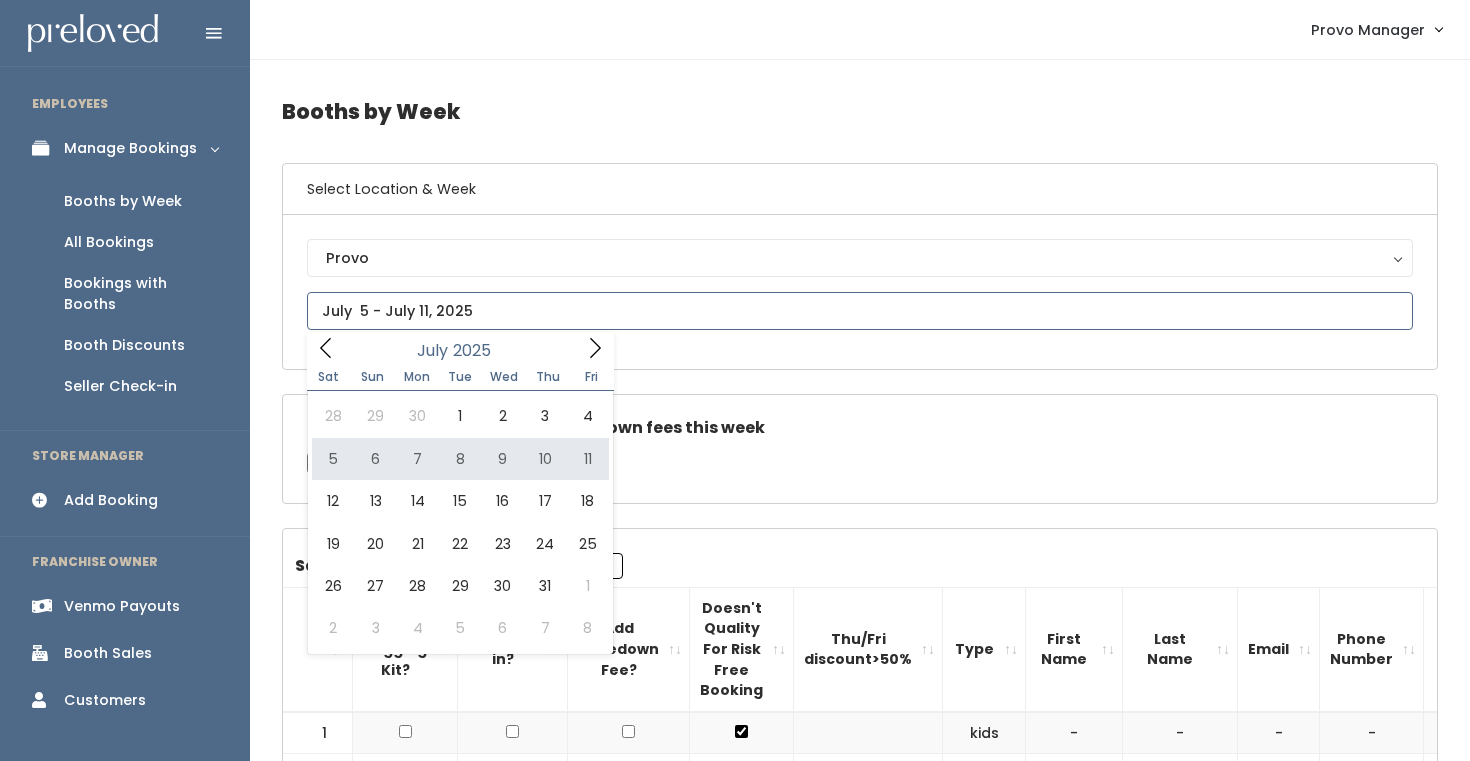 type on "July 5 to July 11" 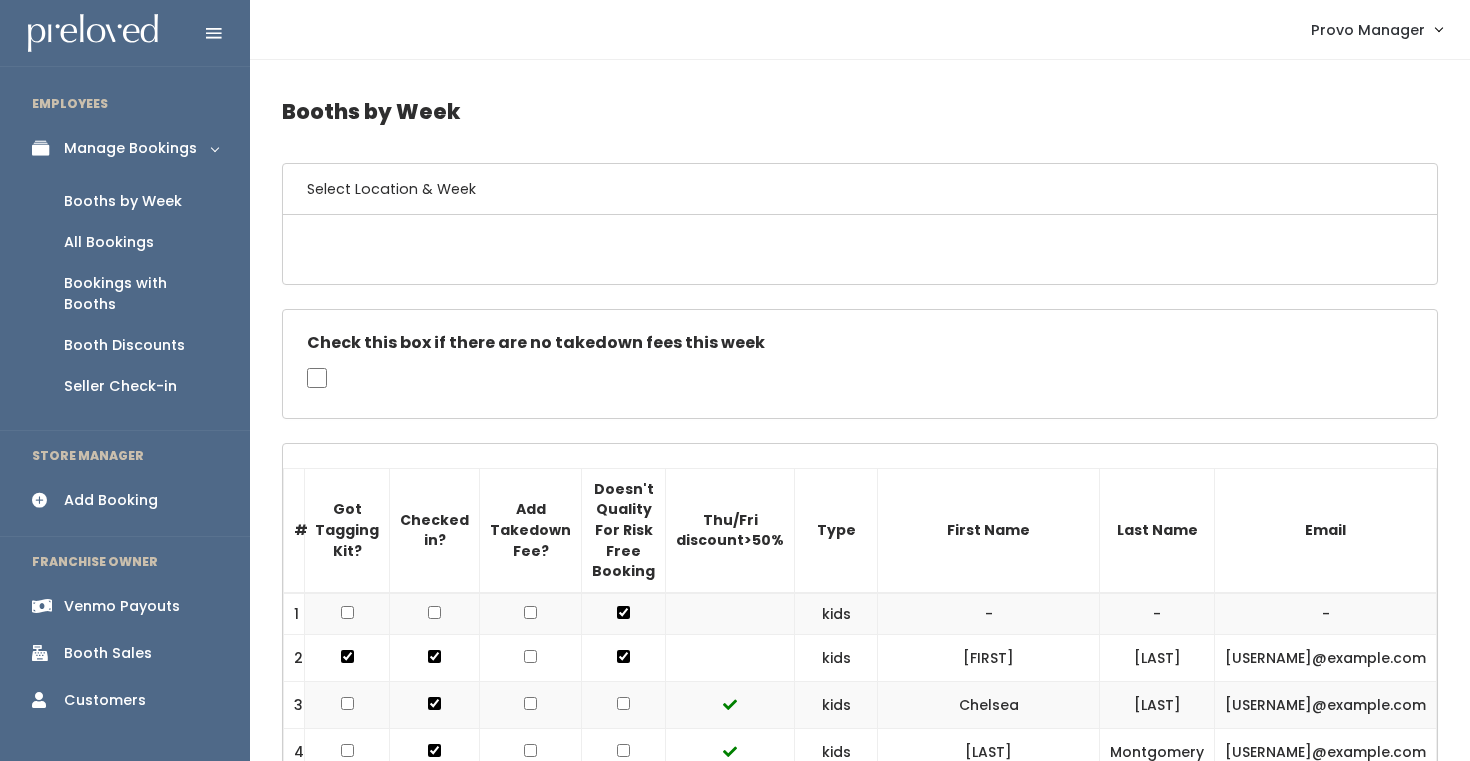 scroll, scrollTop: 0, scrollLeft: 0, axis: both 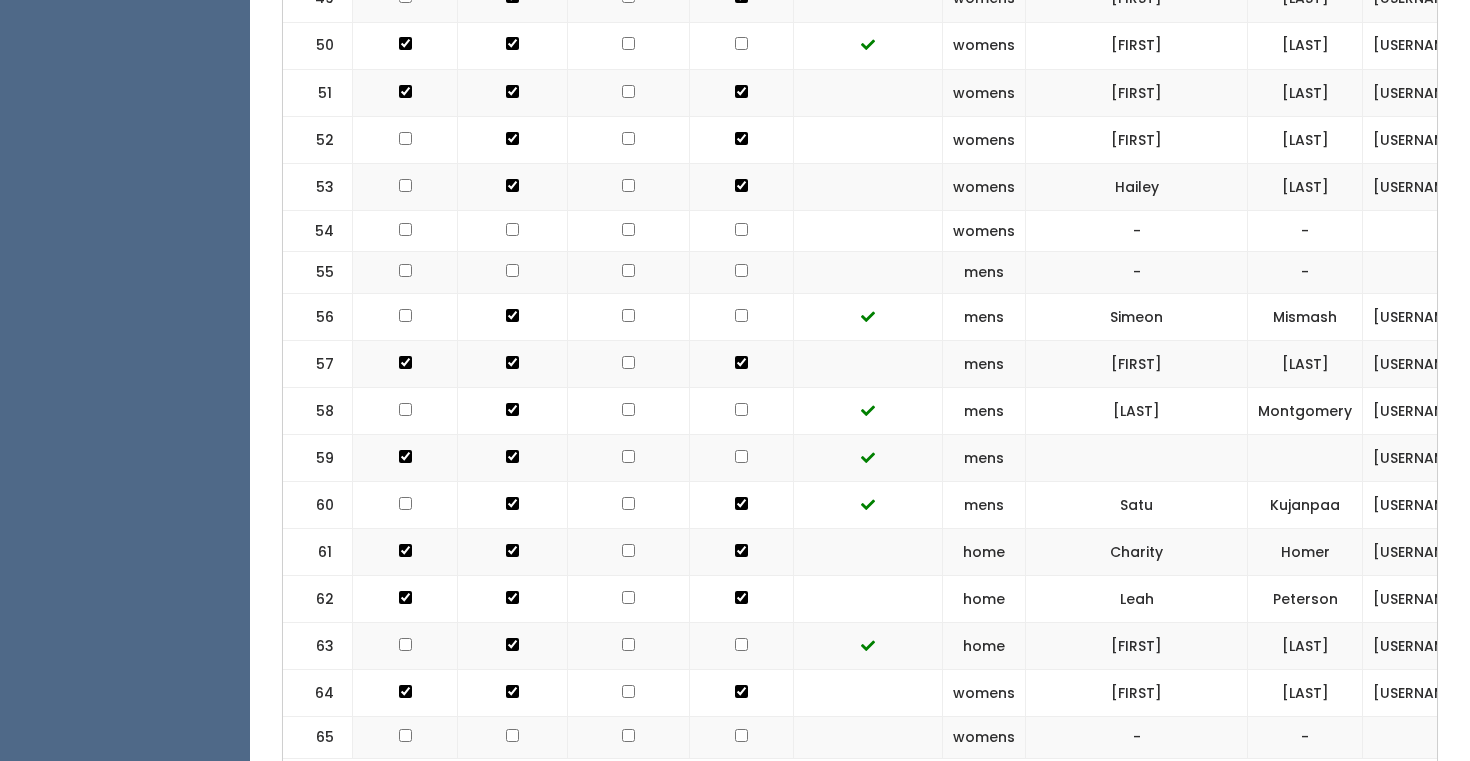 click at bounding box center (741, -2197) 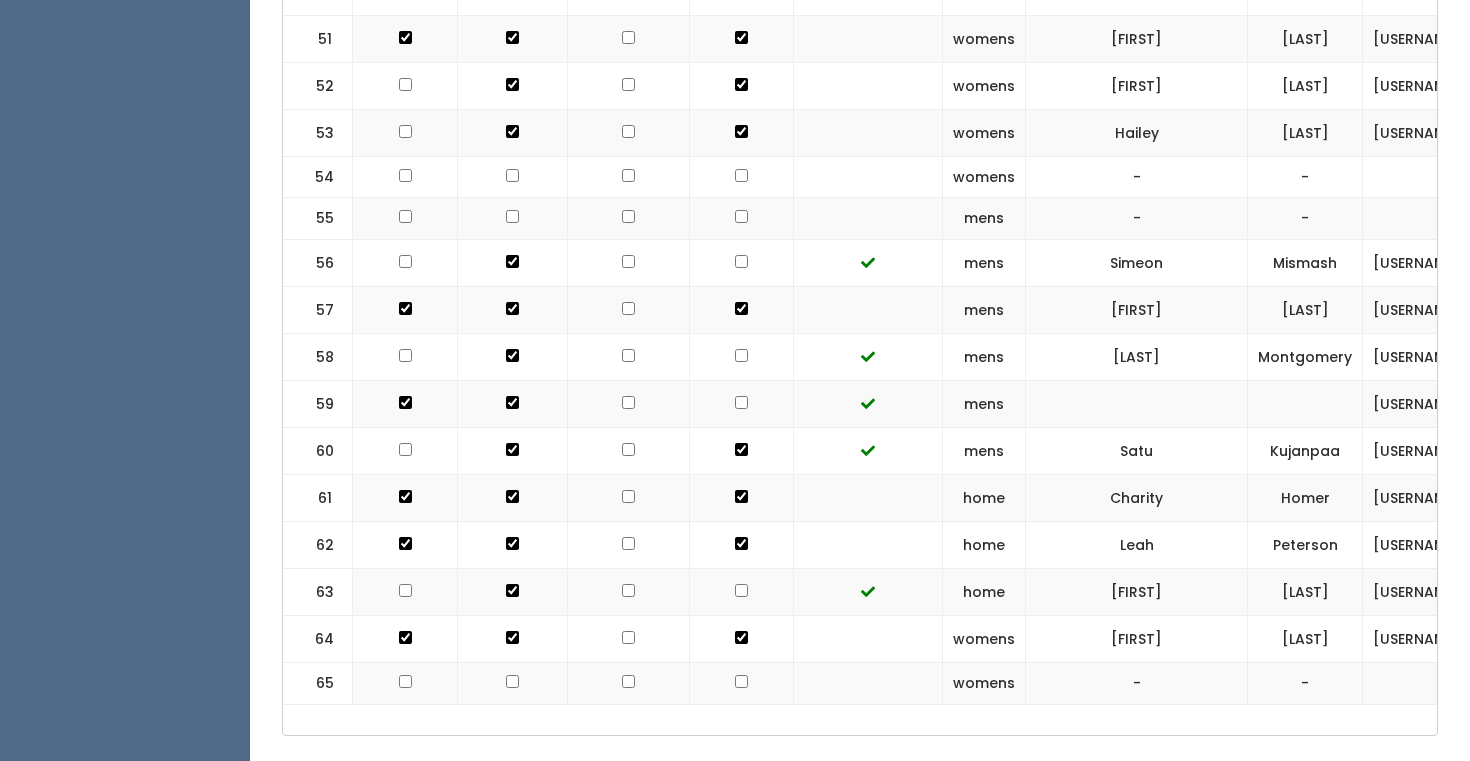 scroll, scrollTop: 3029, scrollLeft: 0, axis: vertical 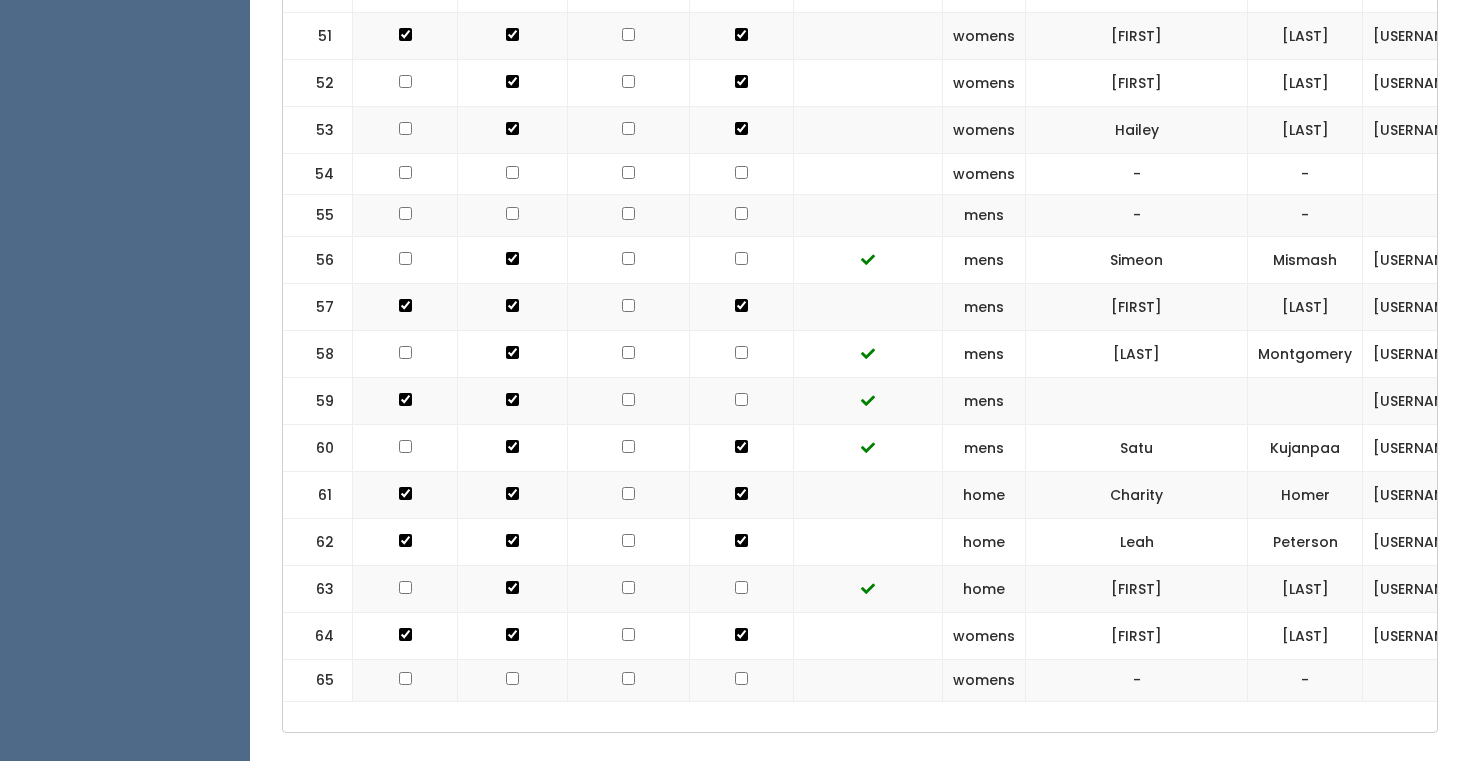 click at bounding box center [741, -2254] 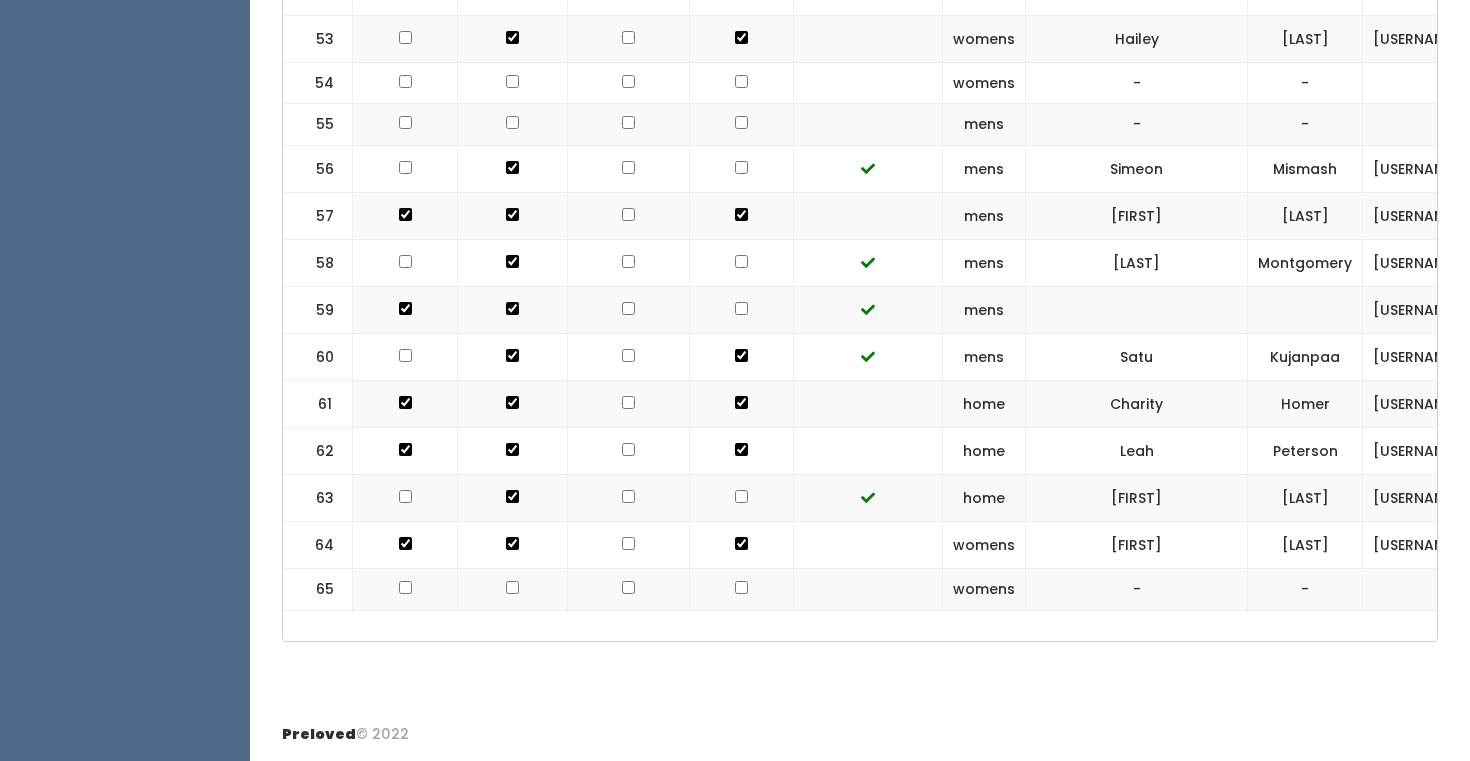 scroll, scrollTop: 3902, scrollLeft: 0, axis: vertical 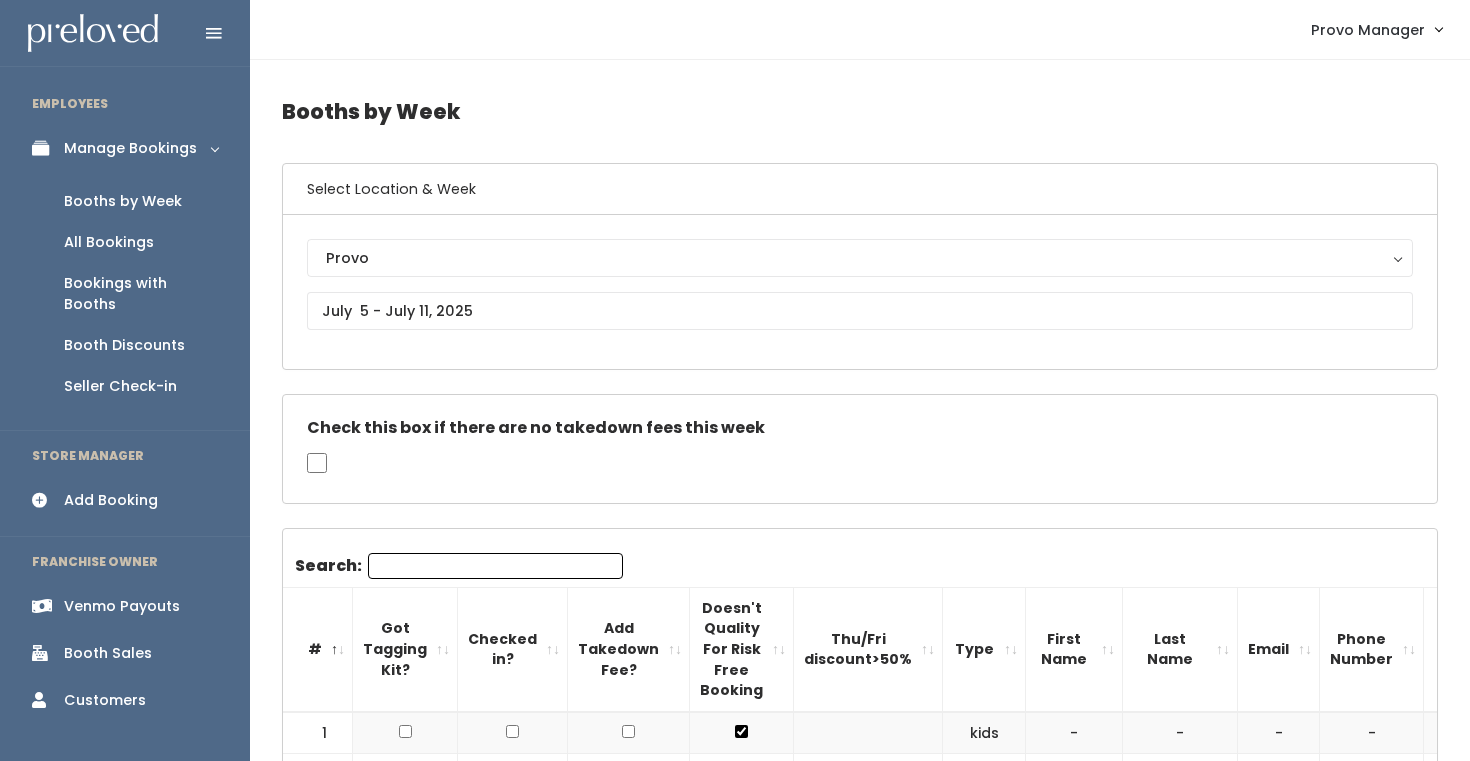 click on "Search:" at bounding box center (495, 566) 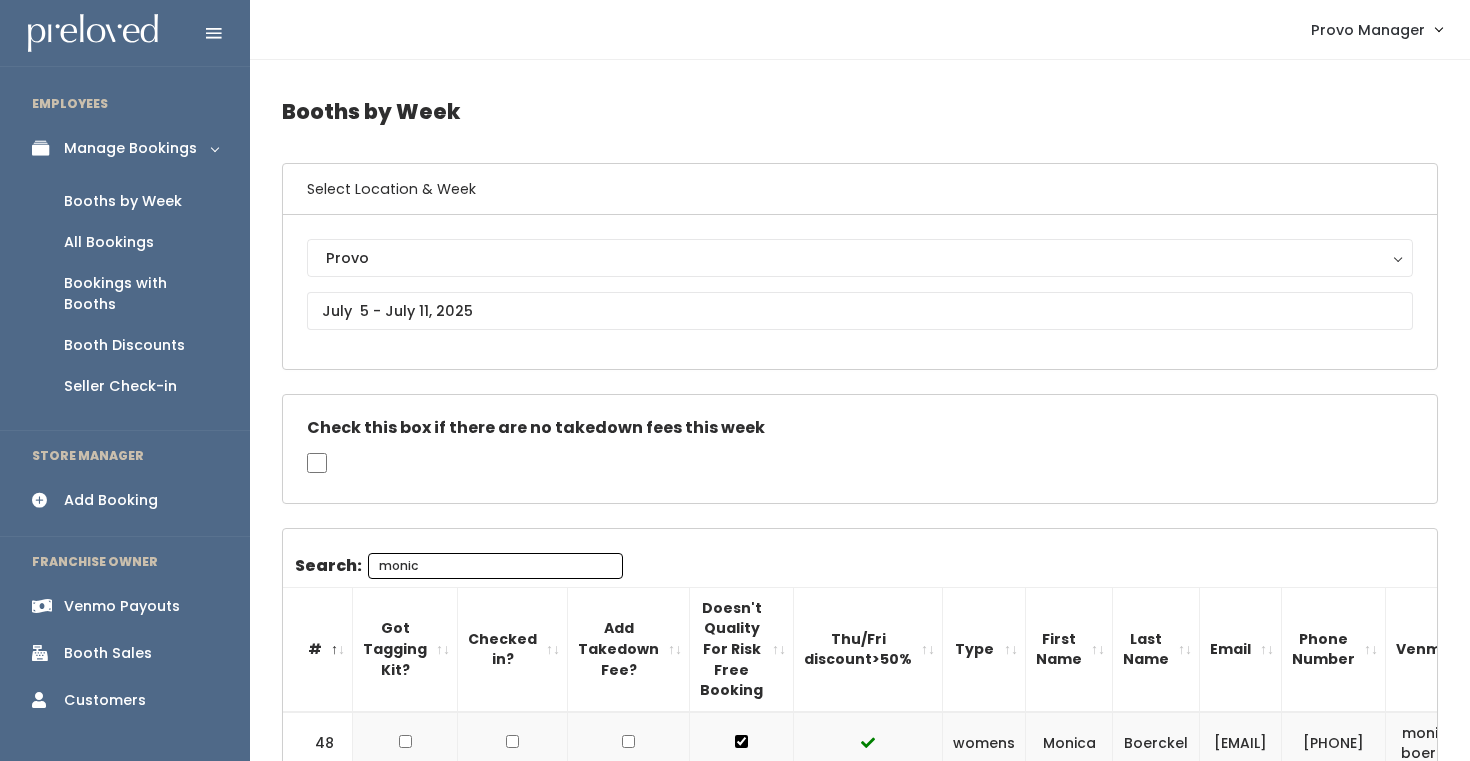 type on "monica" 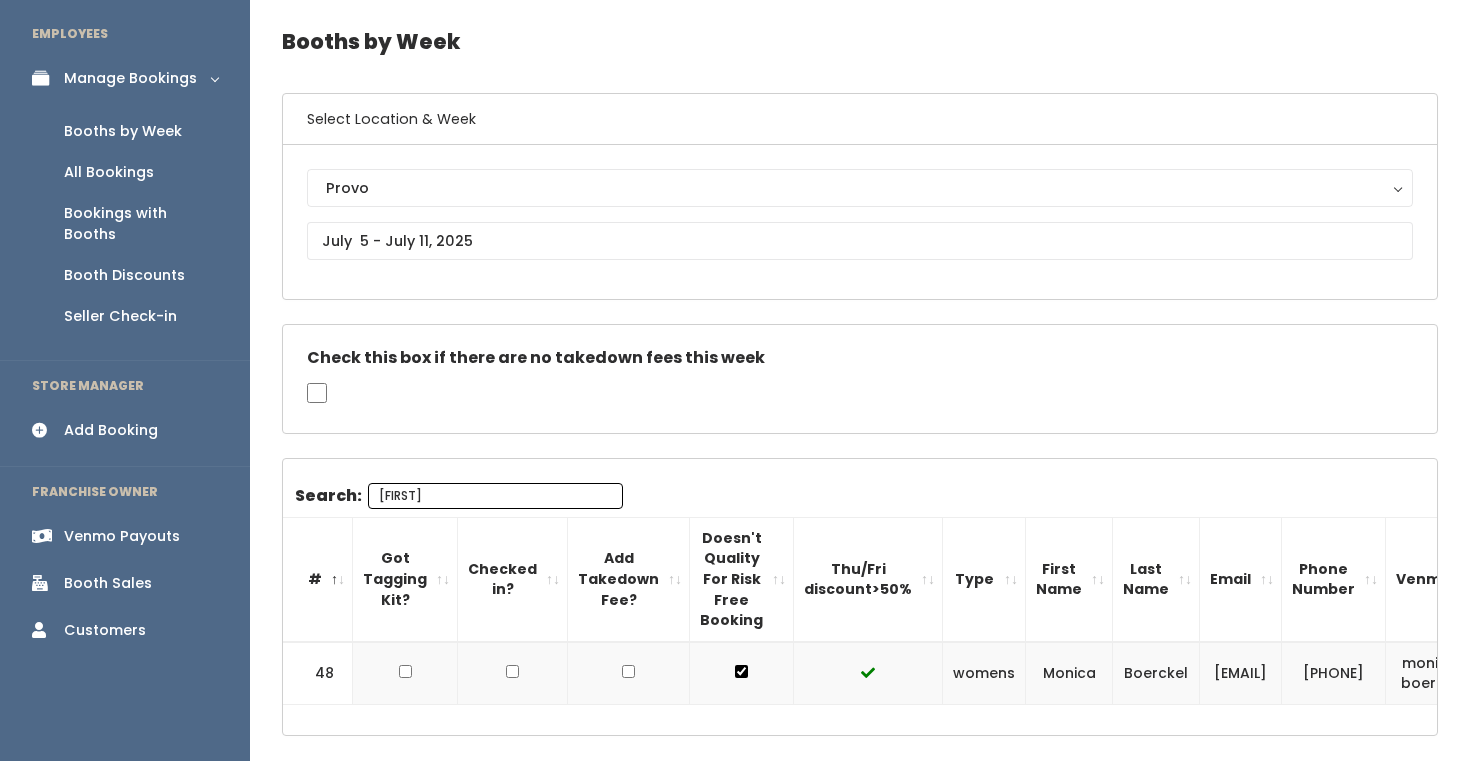 scroll, scrollTop: 163, scrollLeft: 0, axis: vertical 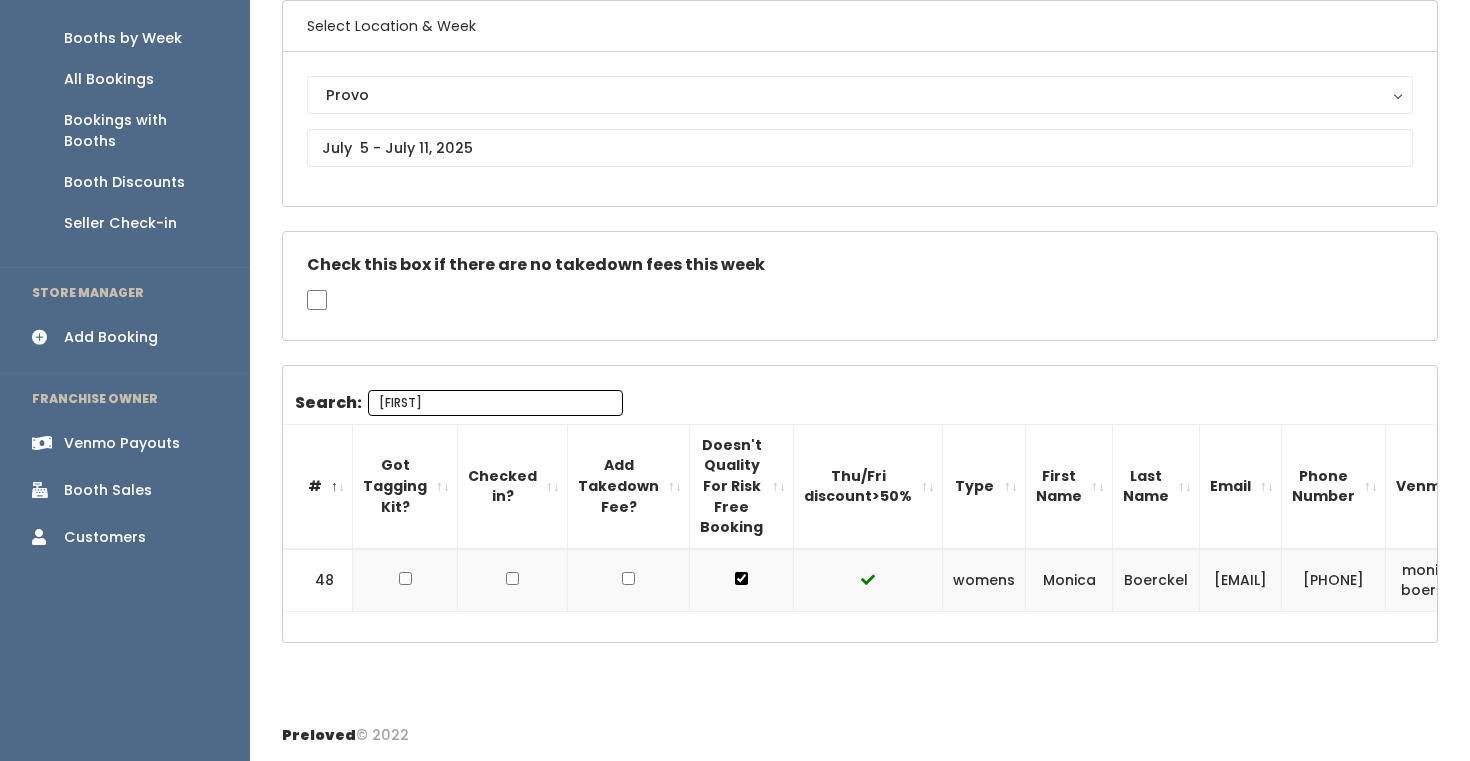 click on "monica" at bounding box center (495, 403) 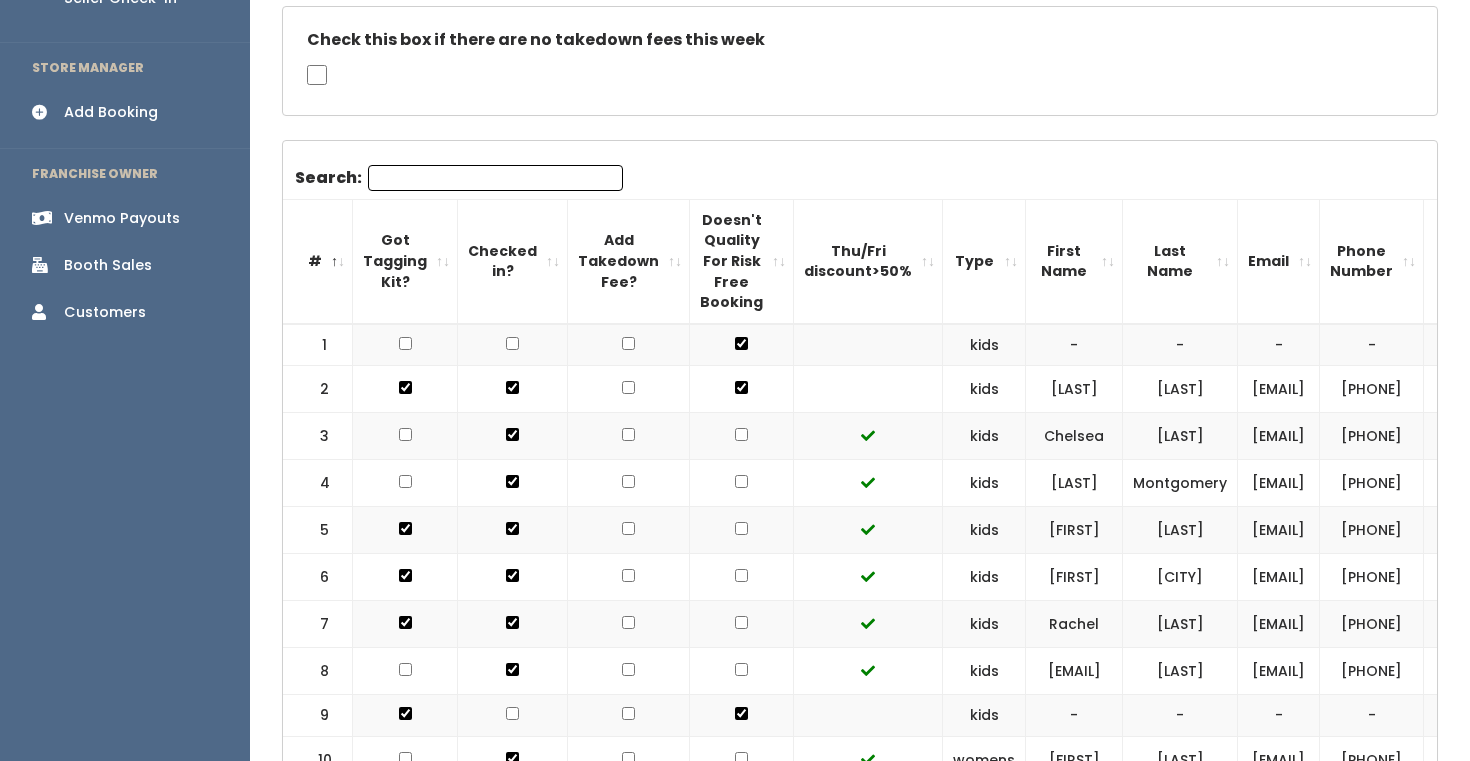 scroll, scrollTop: 399, scrollLeft: 0, axis: vertical 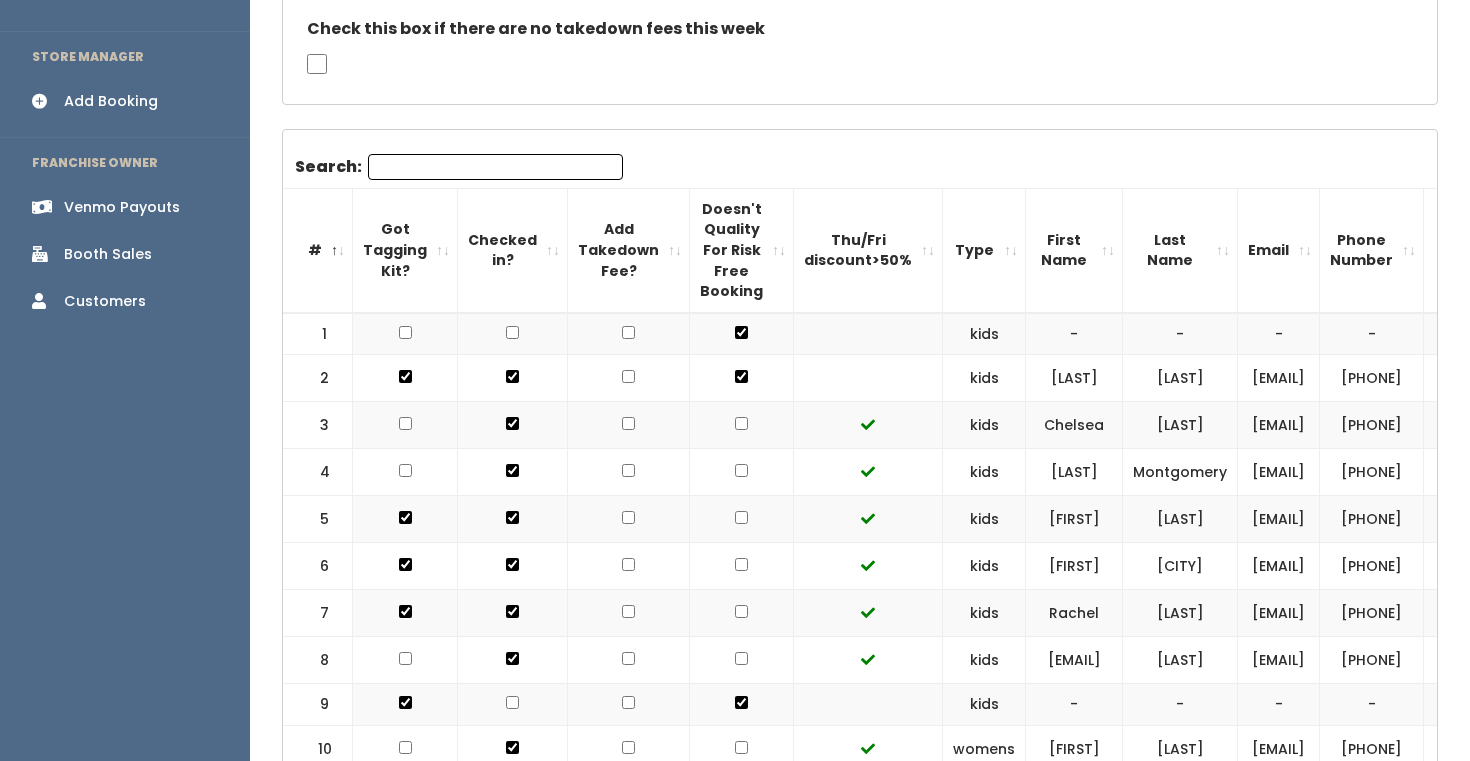 click at bounding box center [628, 376] 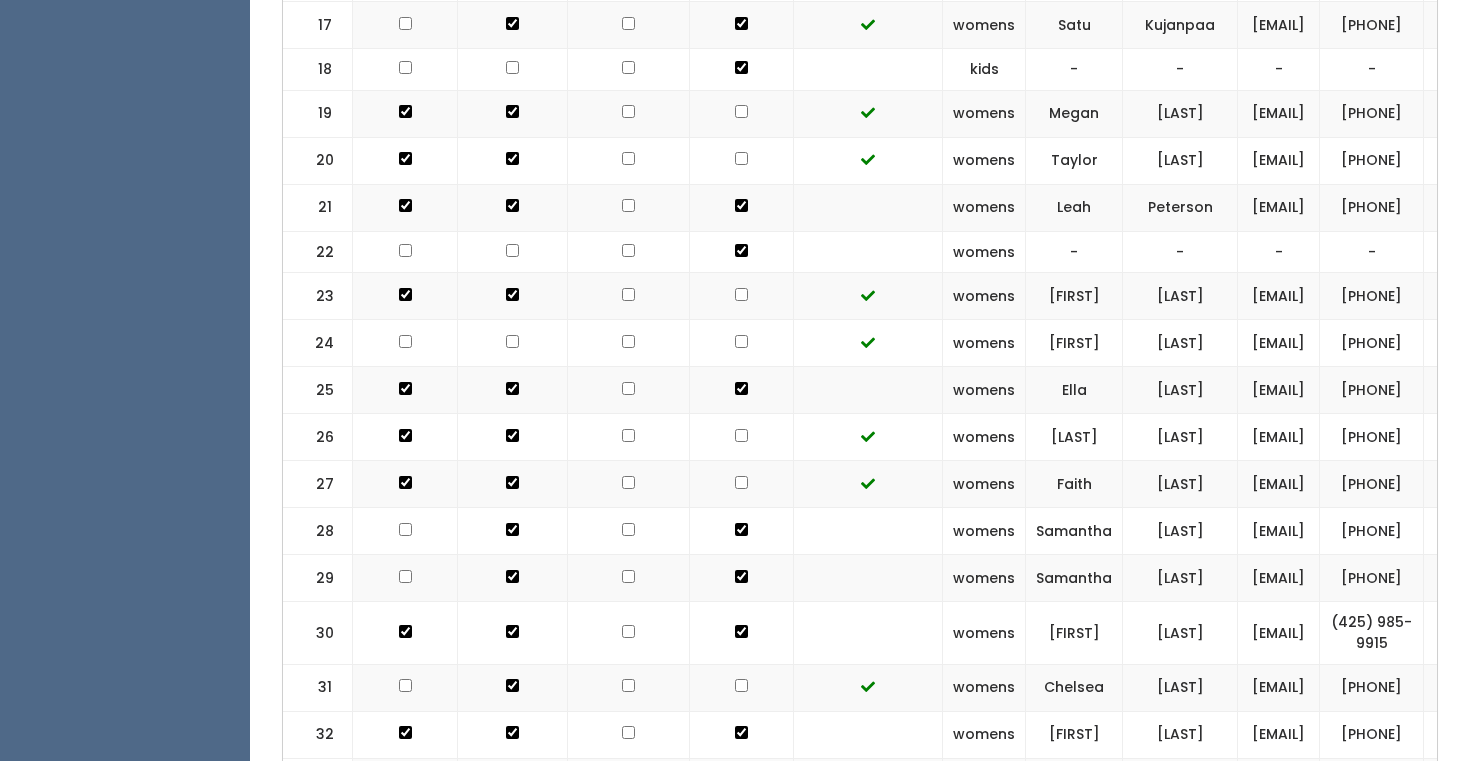 scroll, scrollTop: 1457, scrollLeft: 0, axis: vertical 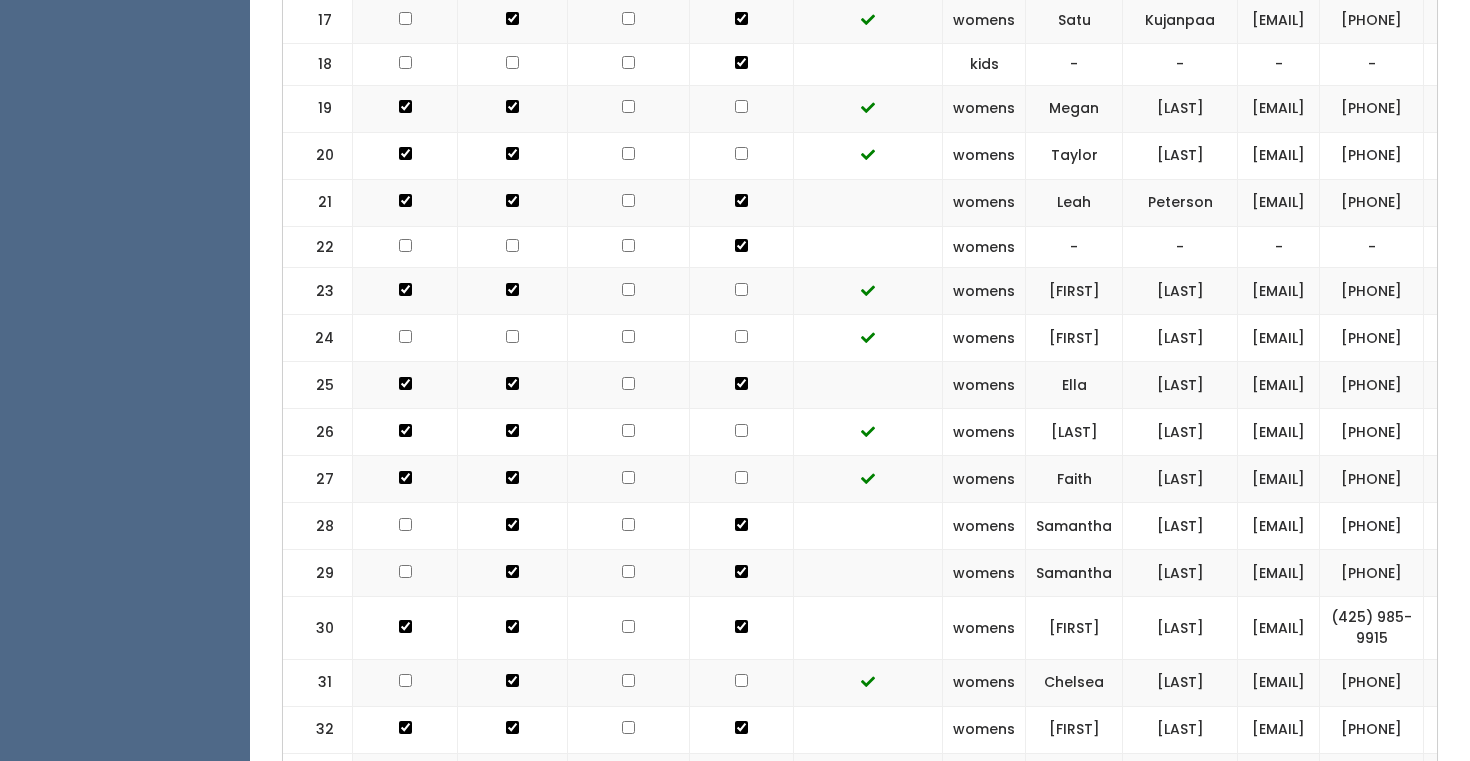 click at bounding box center (628, -682) 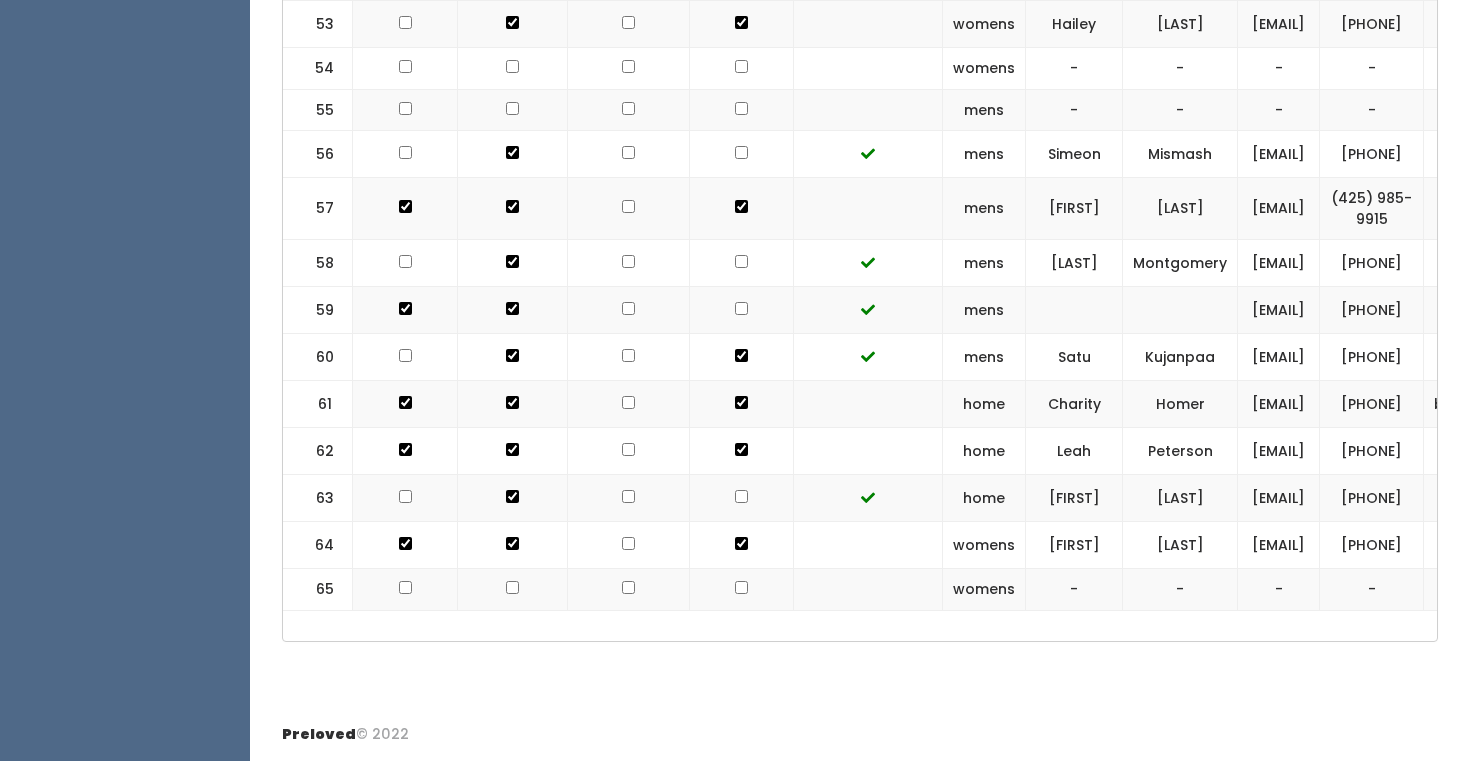 scroll, scrollTop: 3491, scrollLeft: 0, axis: vertical 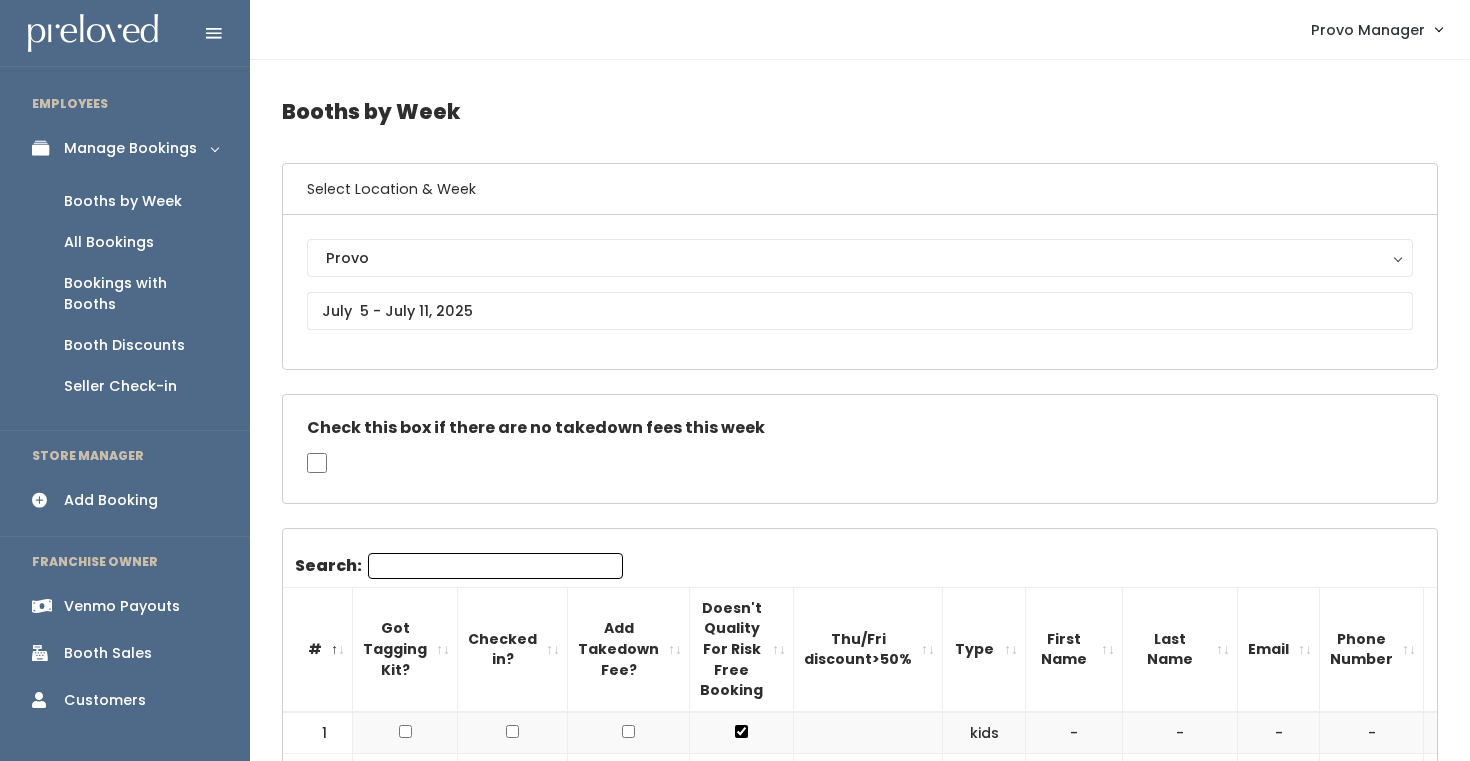click on "Venmo Payouts" at bounding box center (122, 606) 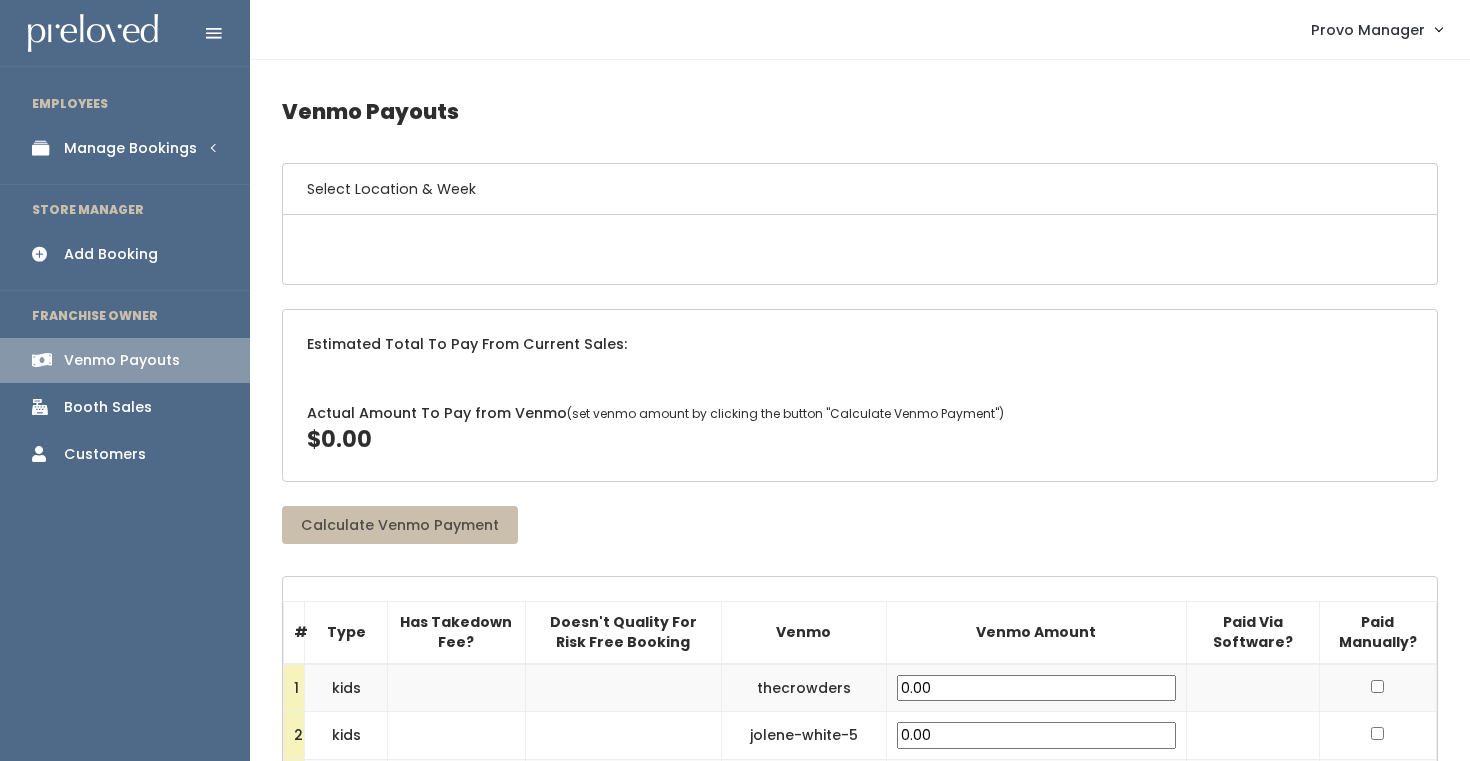 scroll, scrollTop: 0, scrollLeft: 0, axis: both 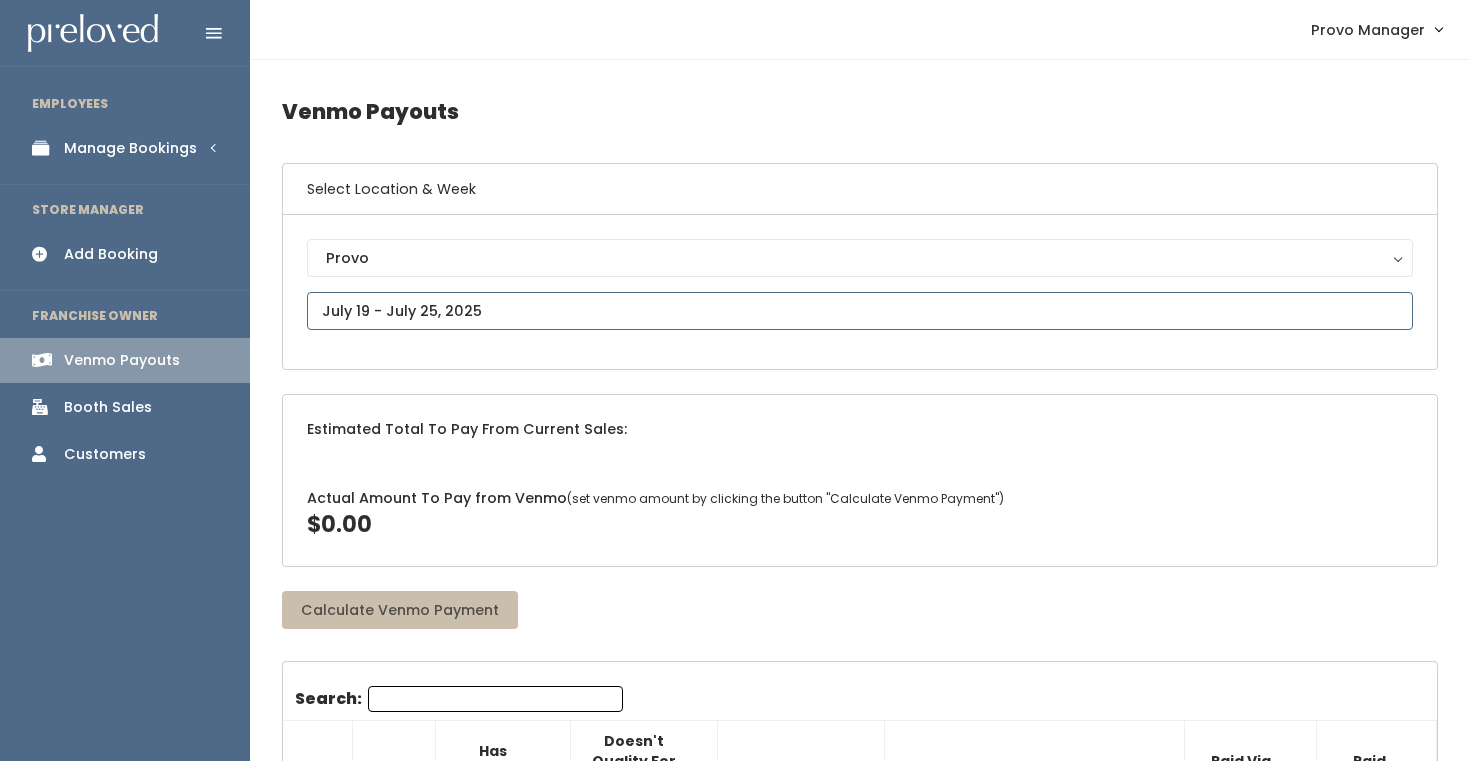 click at bounding box center (860, 311) 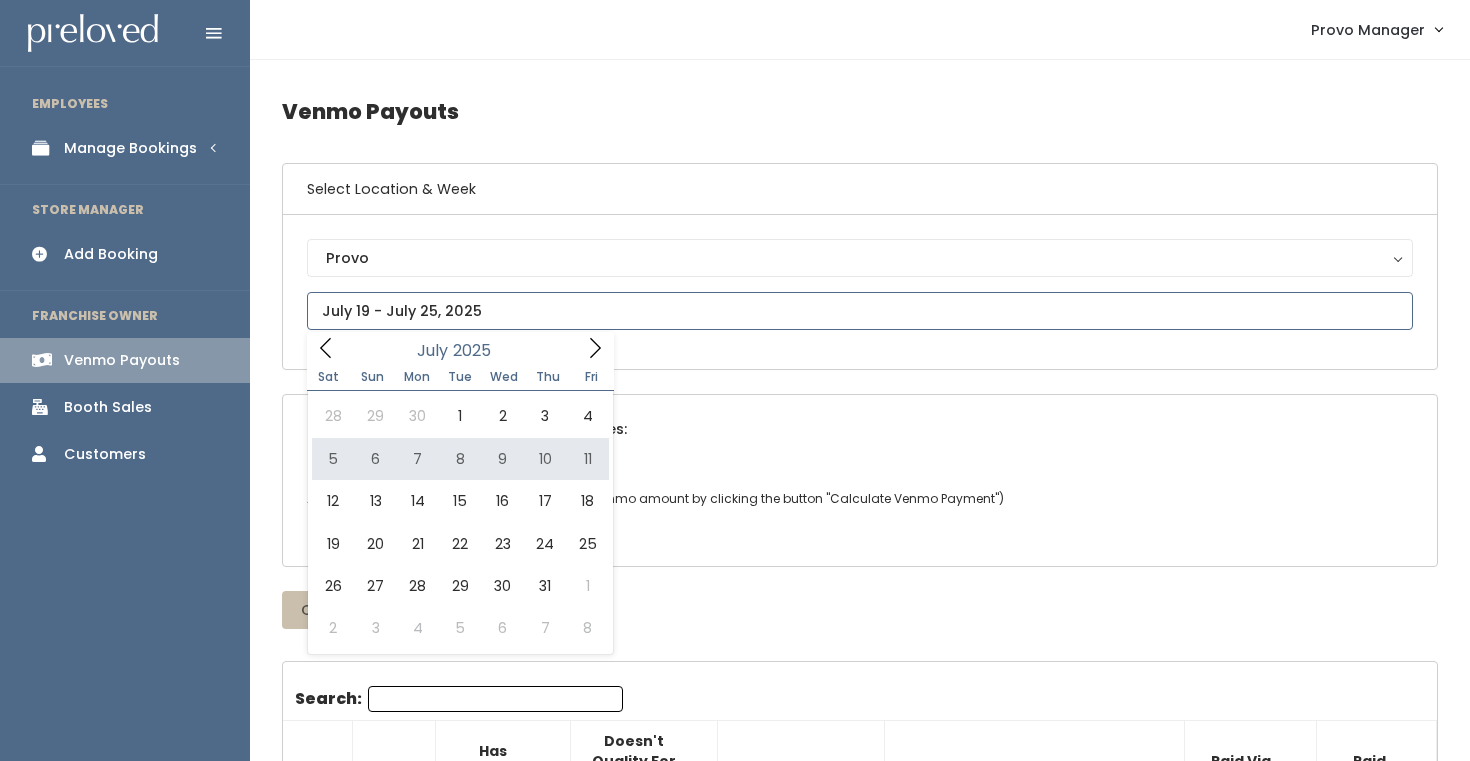 type on "July 5 to July 11" 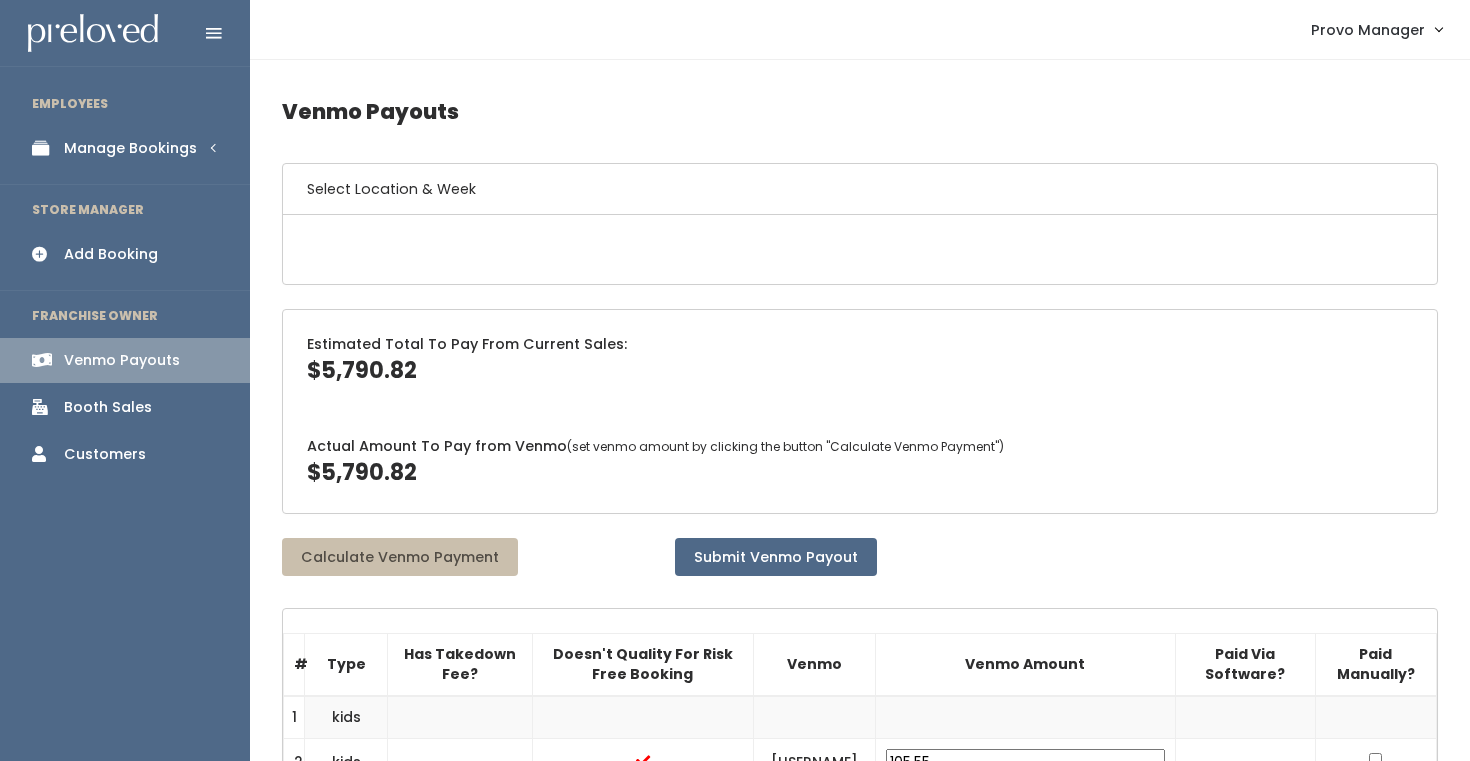 scroll, scrollTop: 0, scrollLeft: 0, axis: both 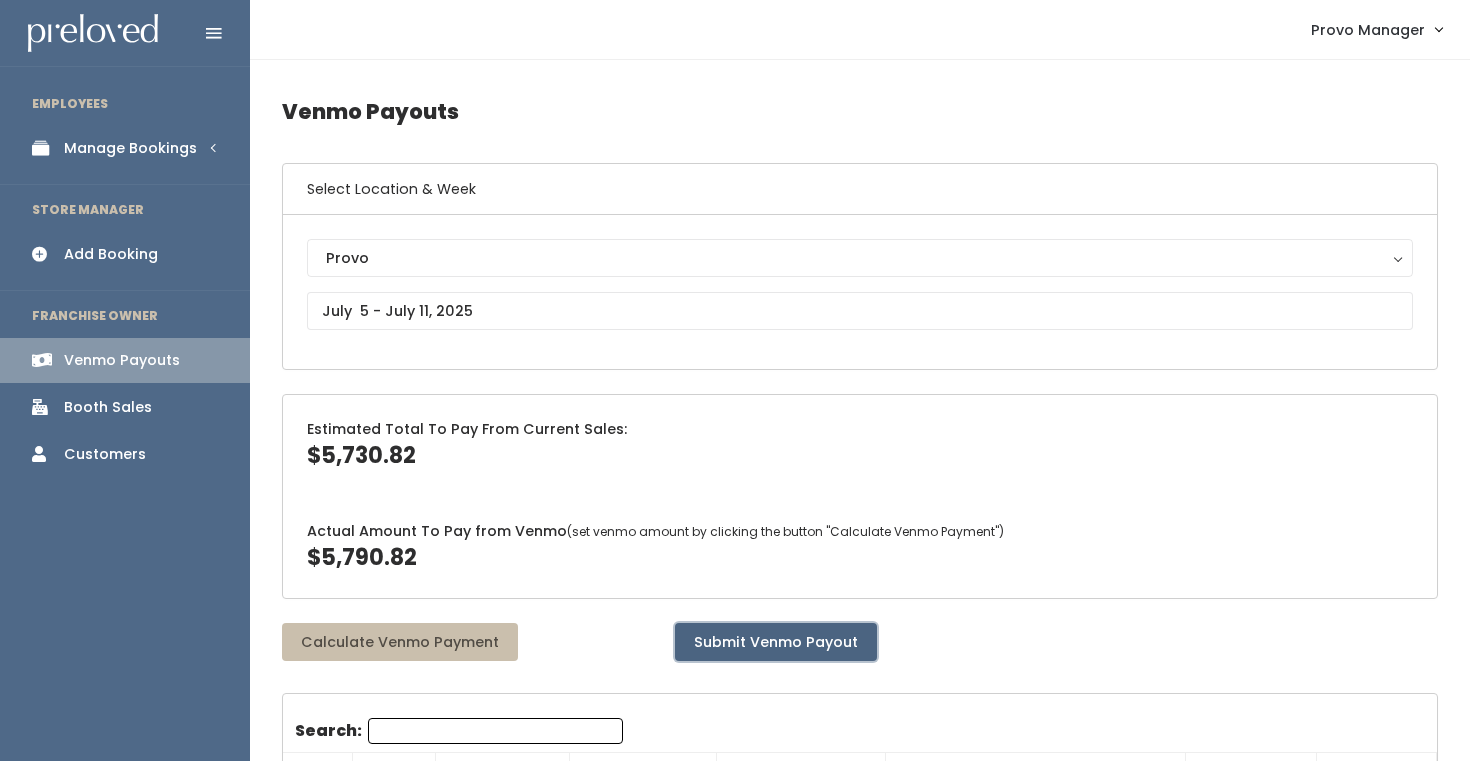 click on "Submit Venmo Payout" at bounding box center (776, 642) 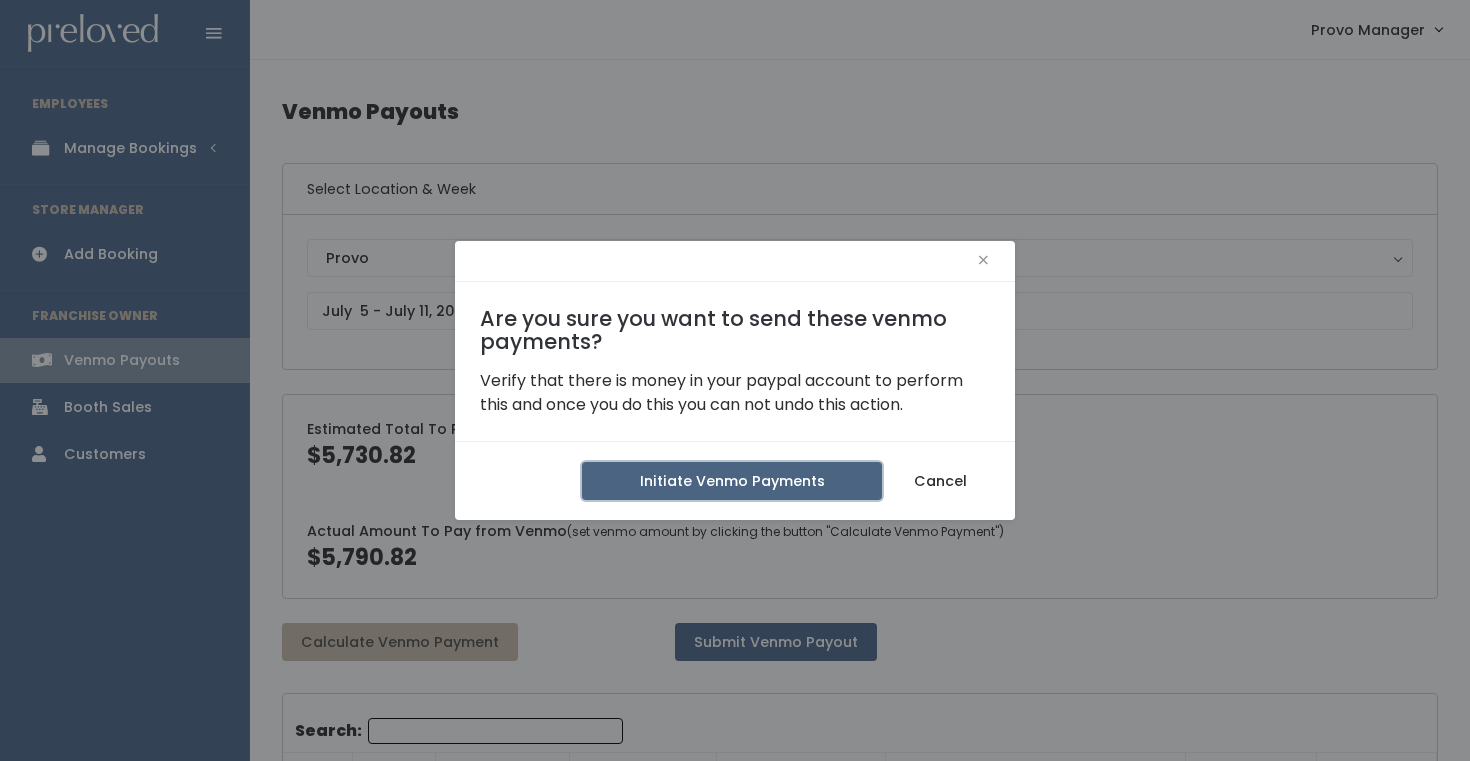 click on "Initiate Venmo Payments" at bounding box center [732, 481] 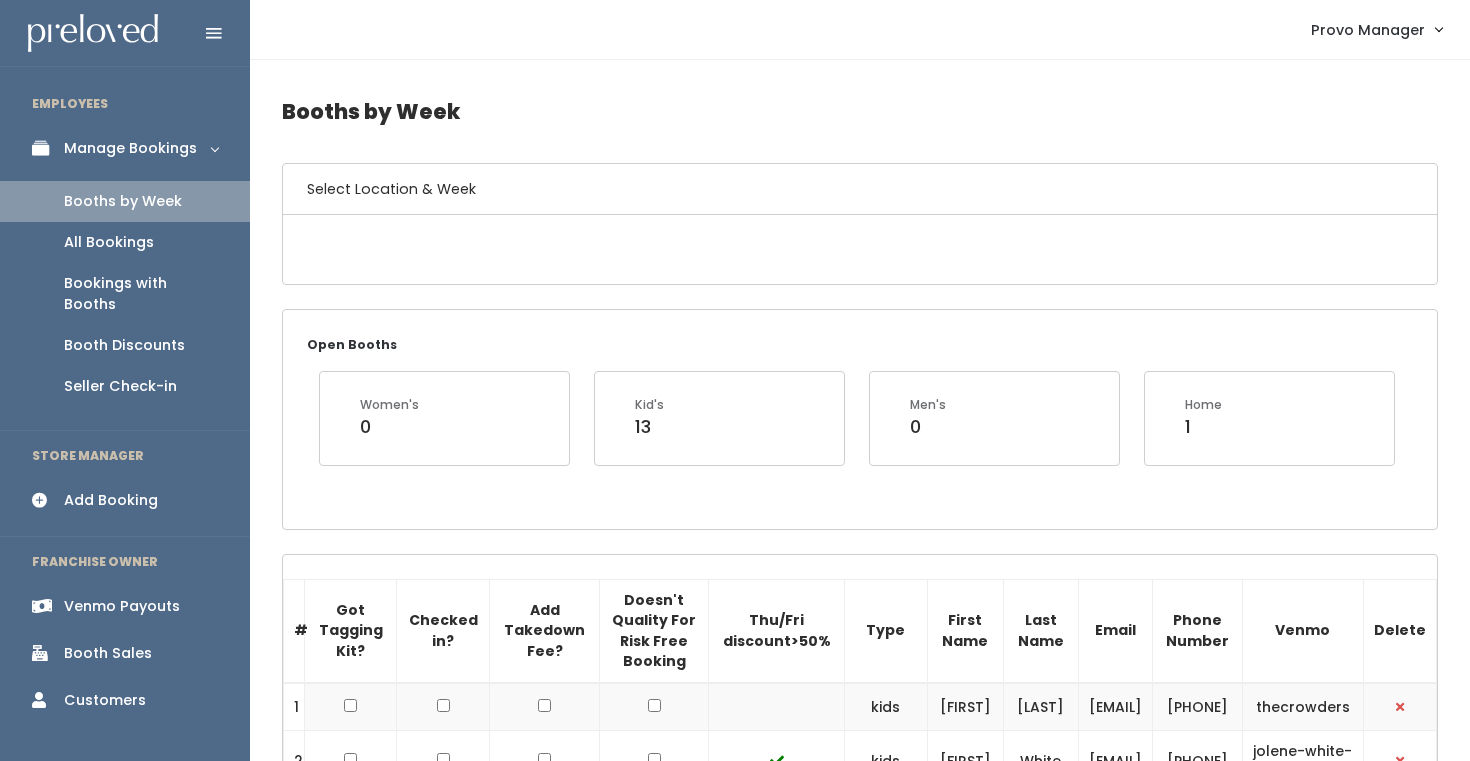 scroll, scrollTop: 0, scrollLeft: 0, axis: both 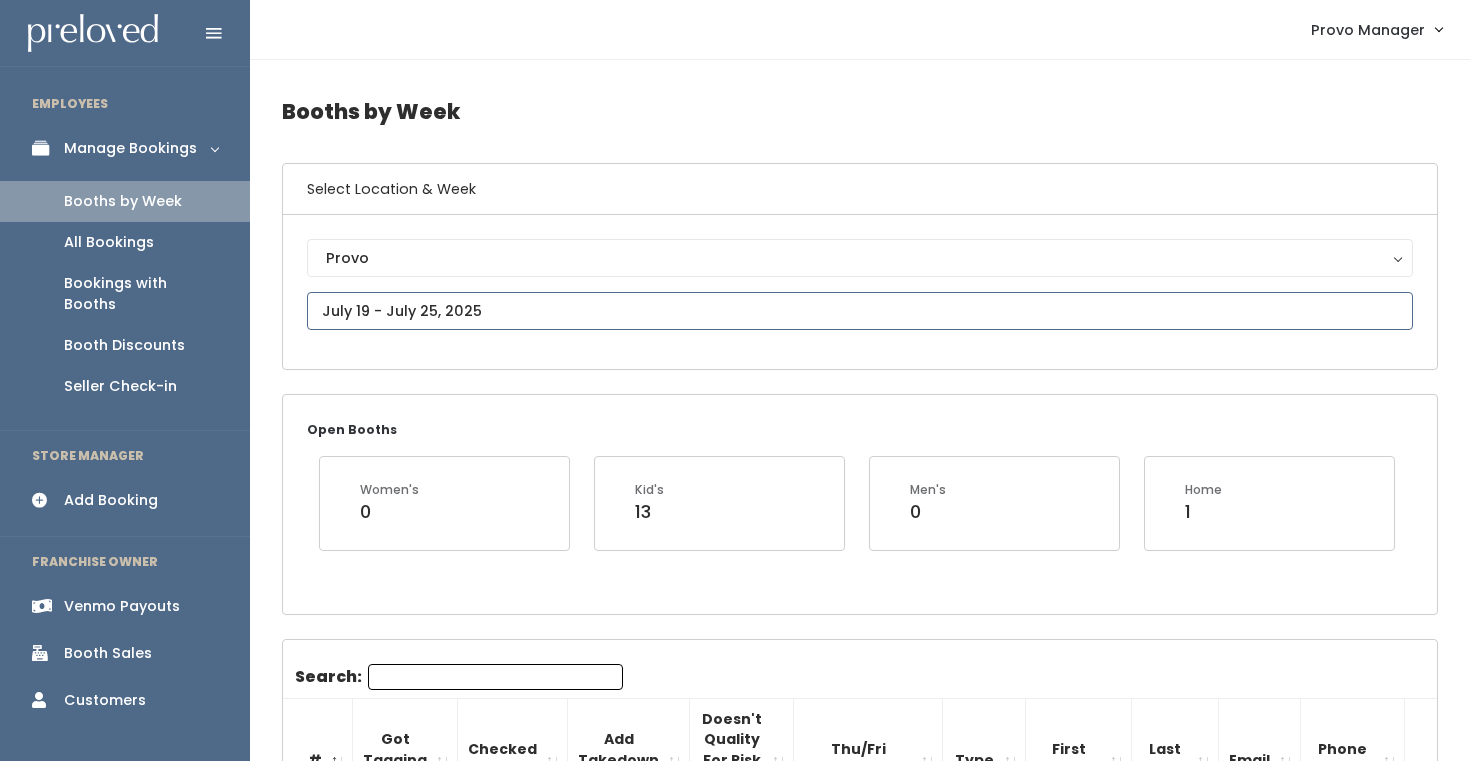 click at bounding box center (860, 311) 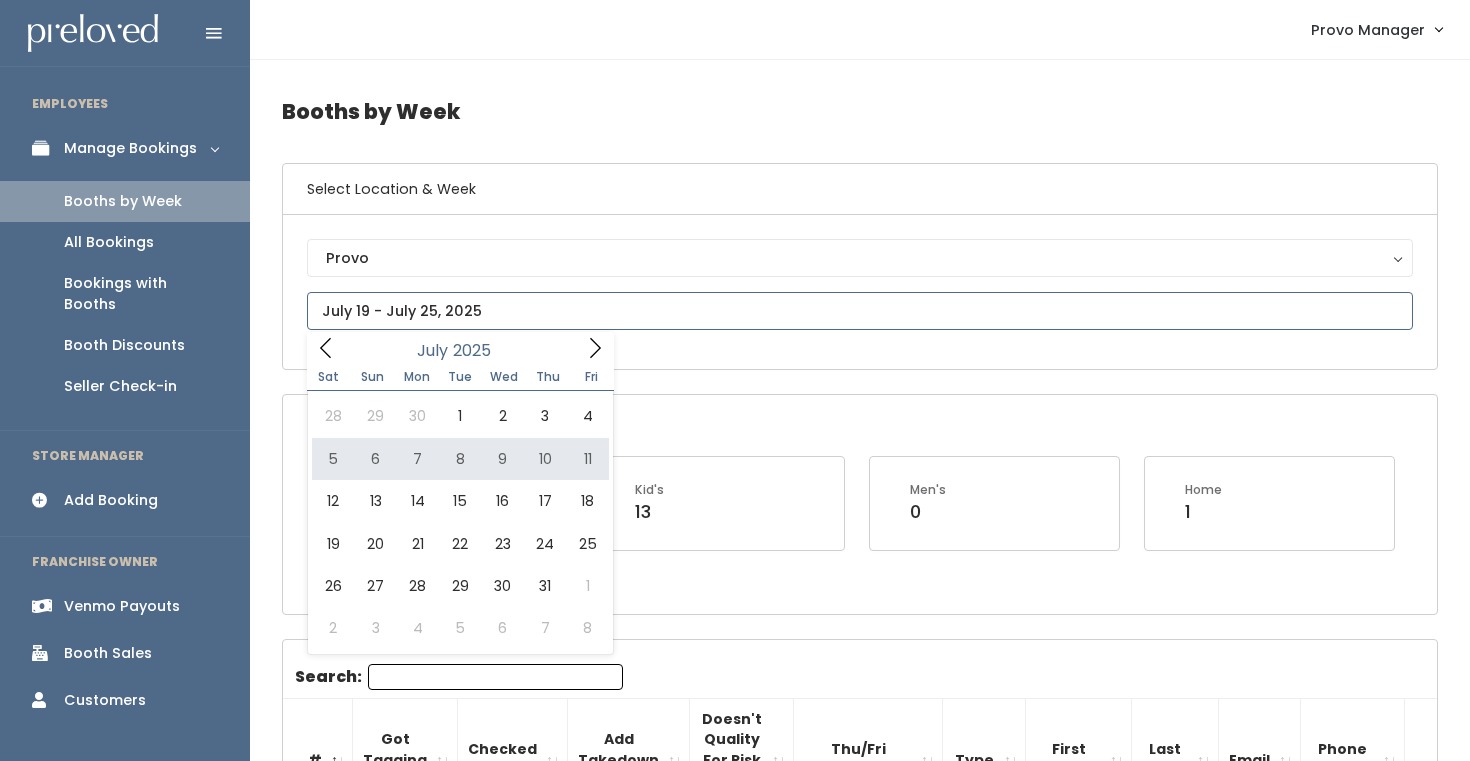 type on "July 5 to July 11" 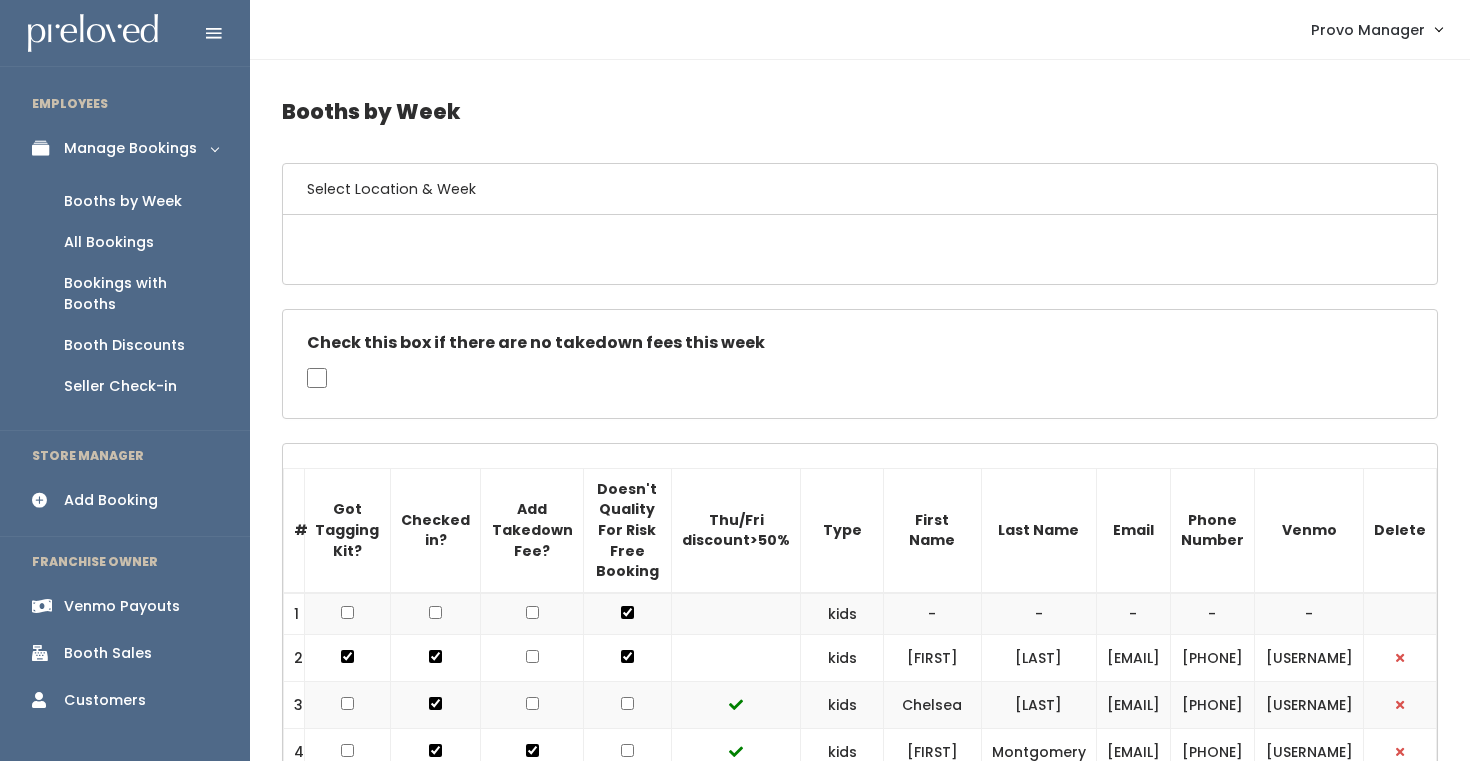 scroll, scrollTop: 407, scrollLeft: 0, axis: vertical 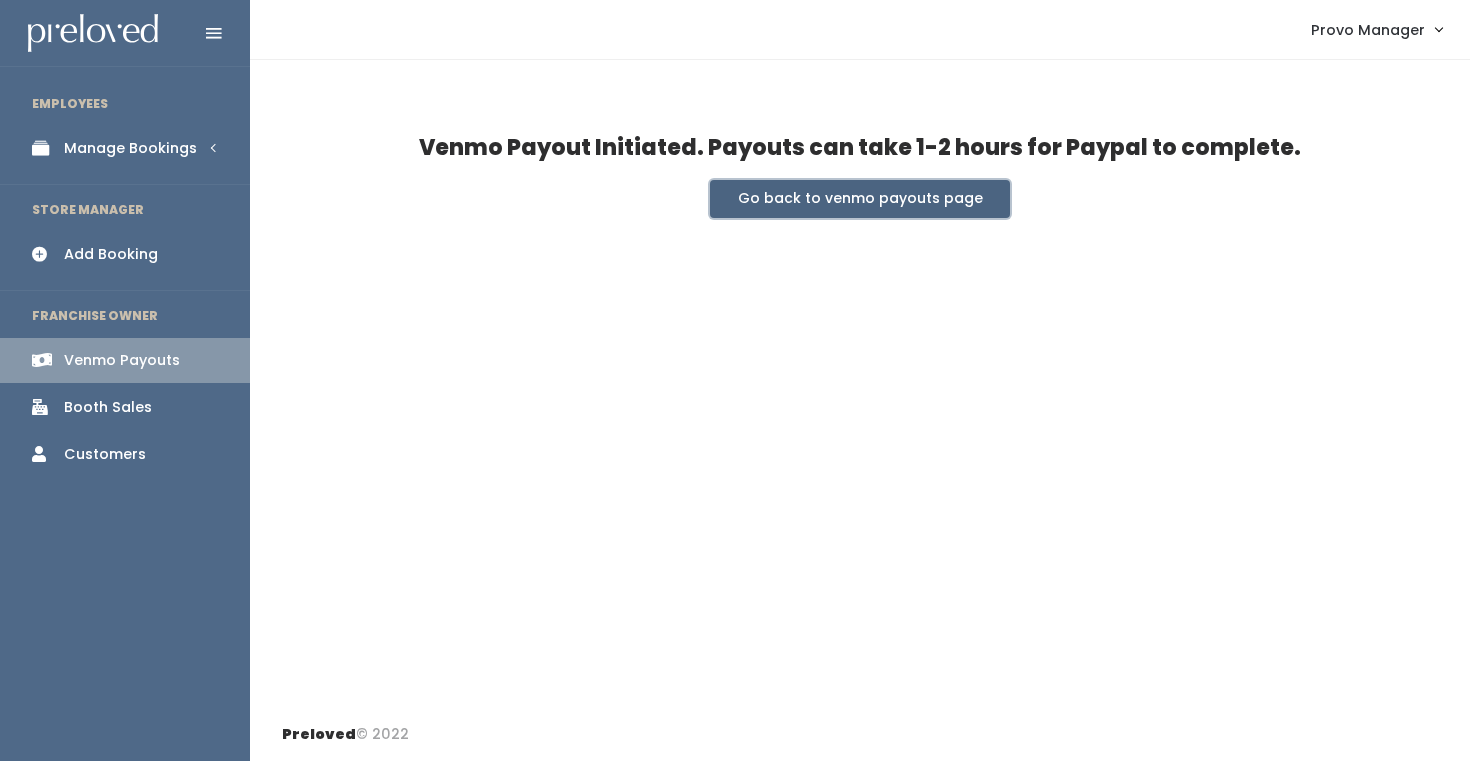 click on "Go back to venmo payouts page" at bounding box center (860, 199) 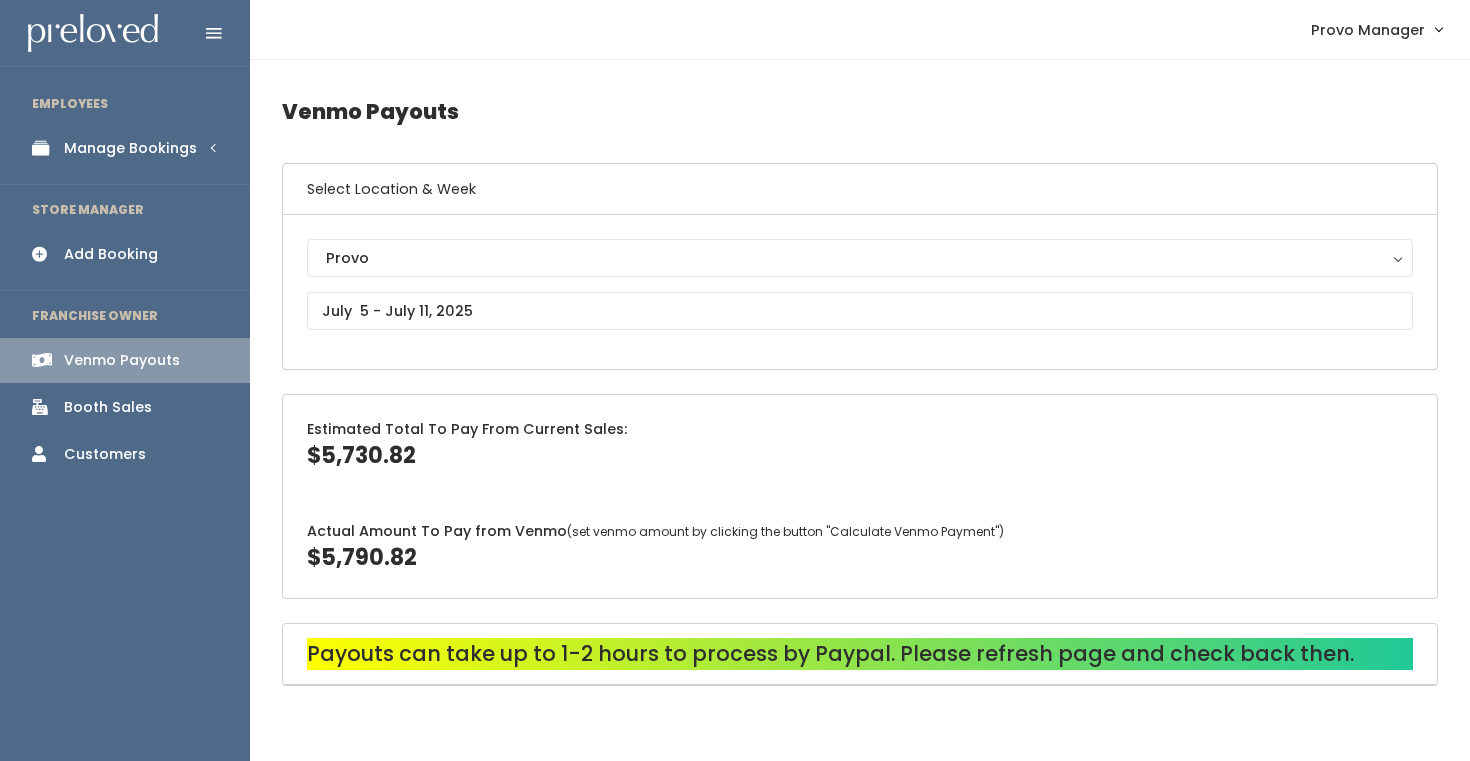 scroll, scrollTop: 0, scrollLeft: 0, axis: both 